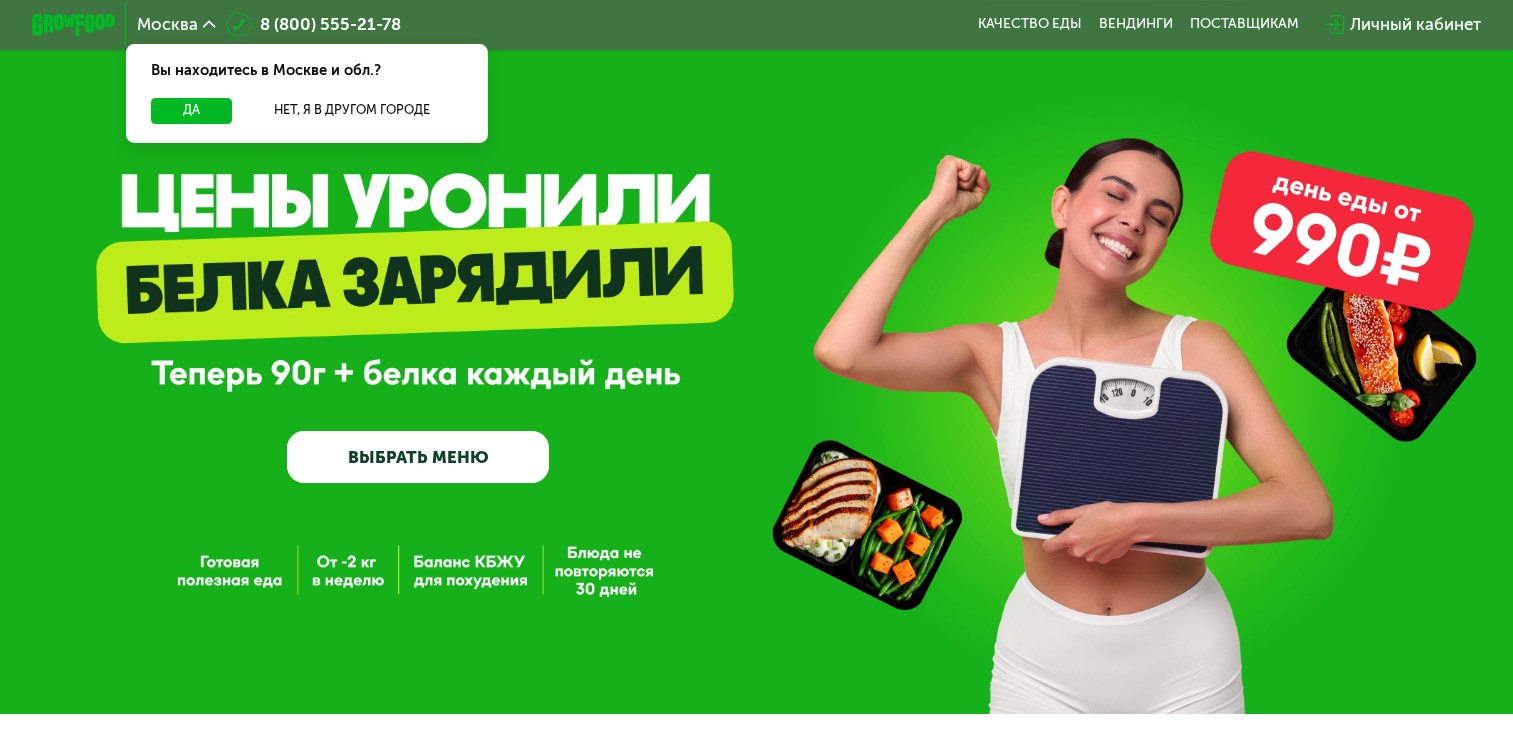 scroll, scrollTop: 0, scrollLeft: 0, axis: both 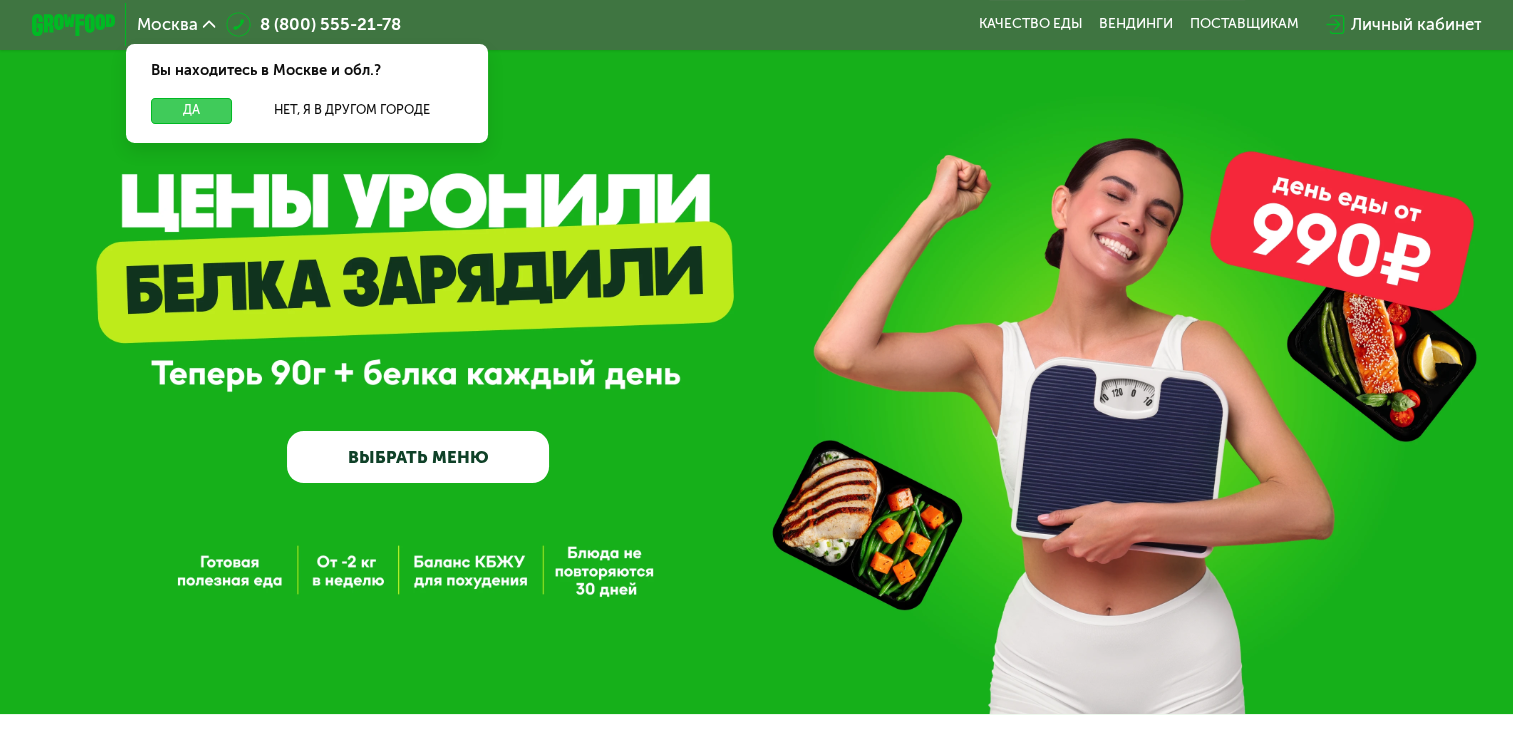 click on "Да" at bounding box center (191, 110) 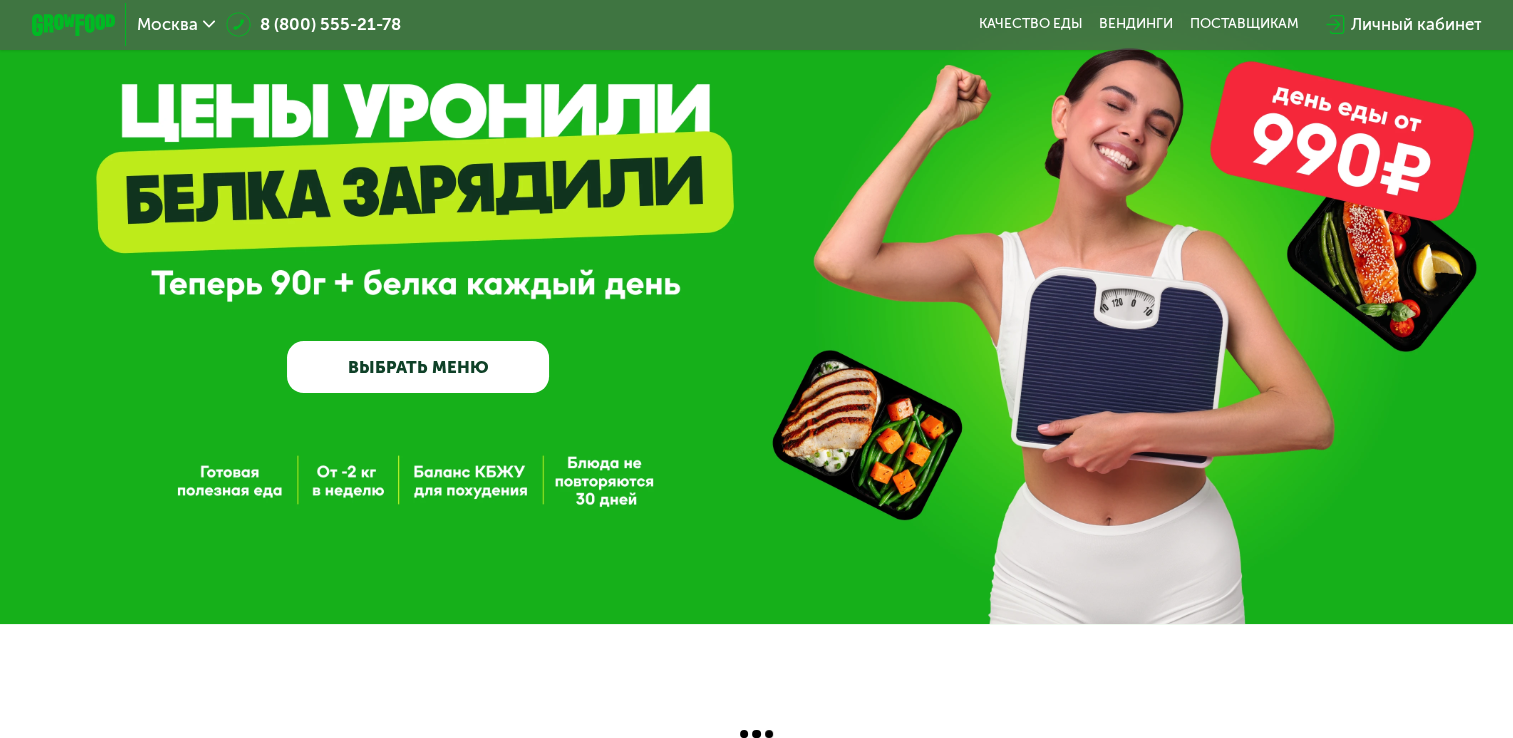 scroll, scrollTop: 0, scrollLeft: 0, axis: both 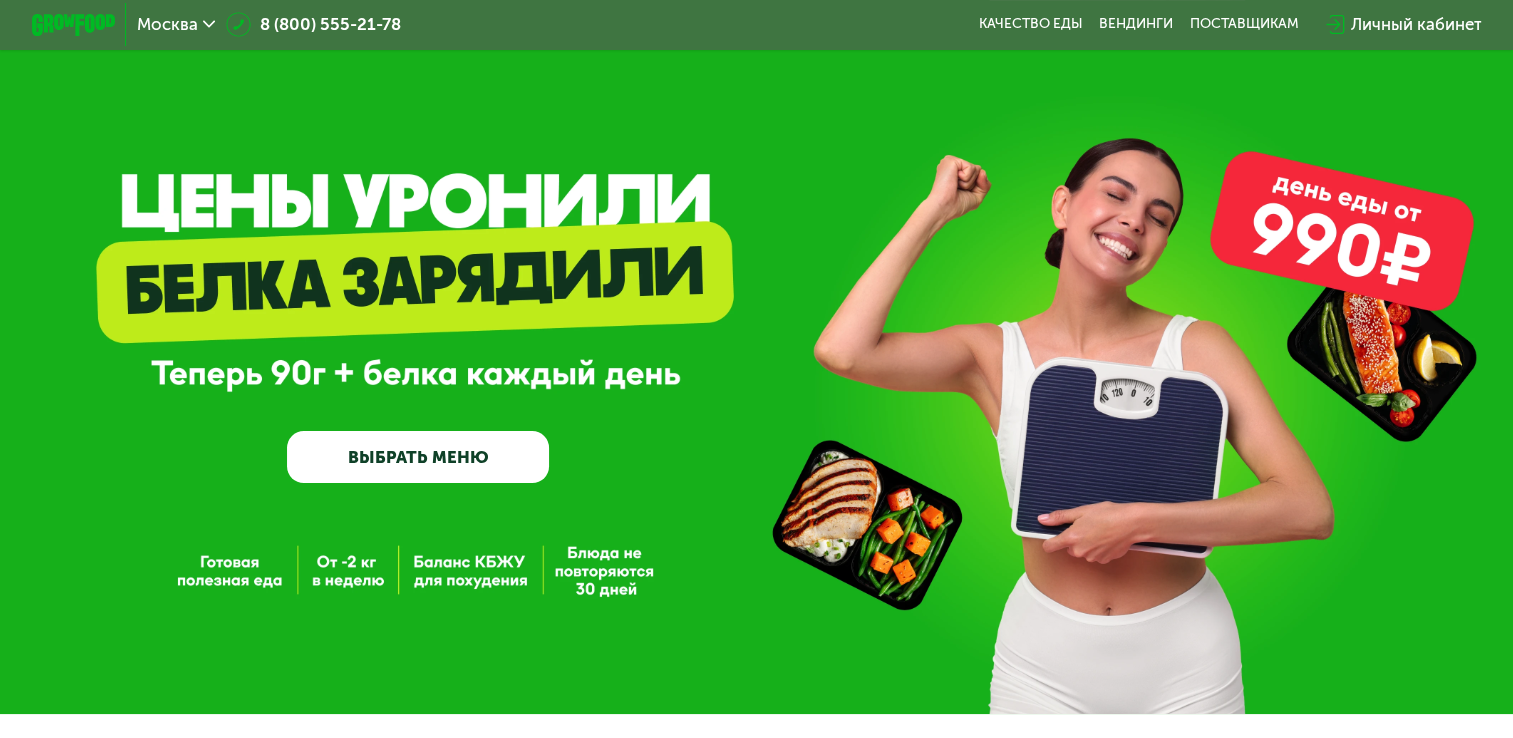 click on "ВЫБРАТЬ МЕНЮ" at bounding box center [418, 457] 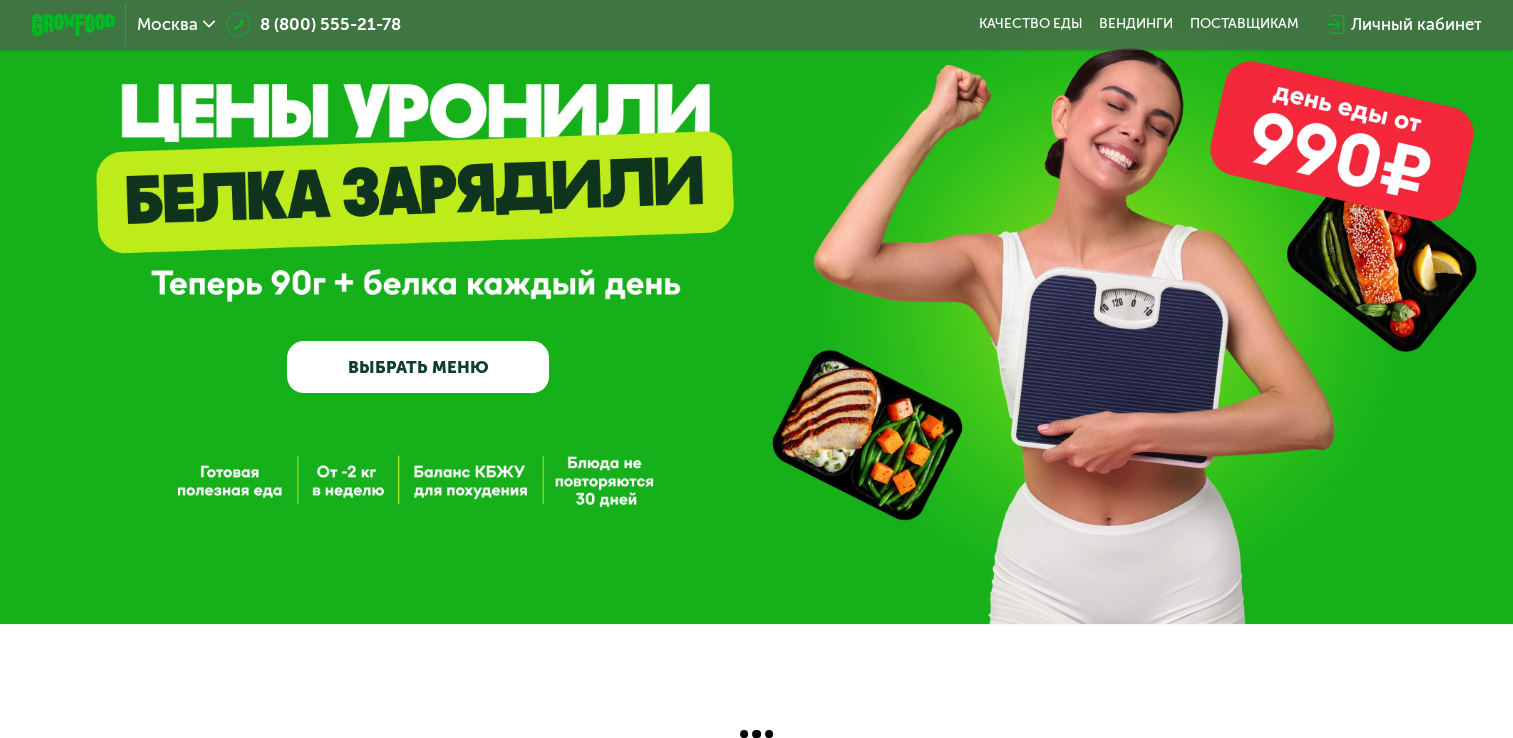 scroll, scrollTop: 0, scrollLeft: 0, axis: both 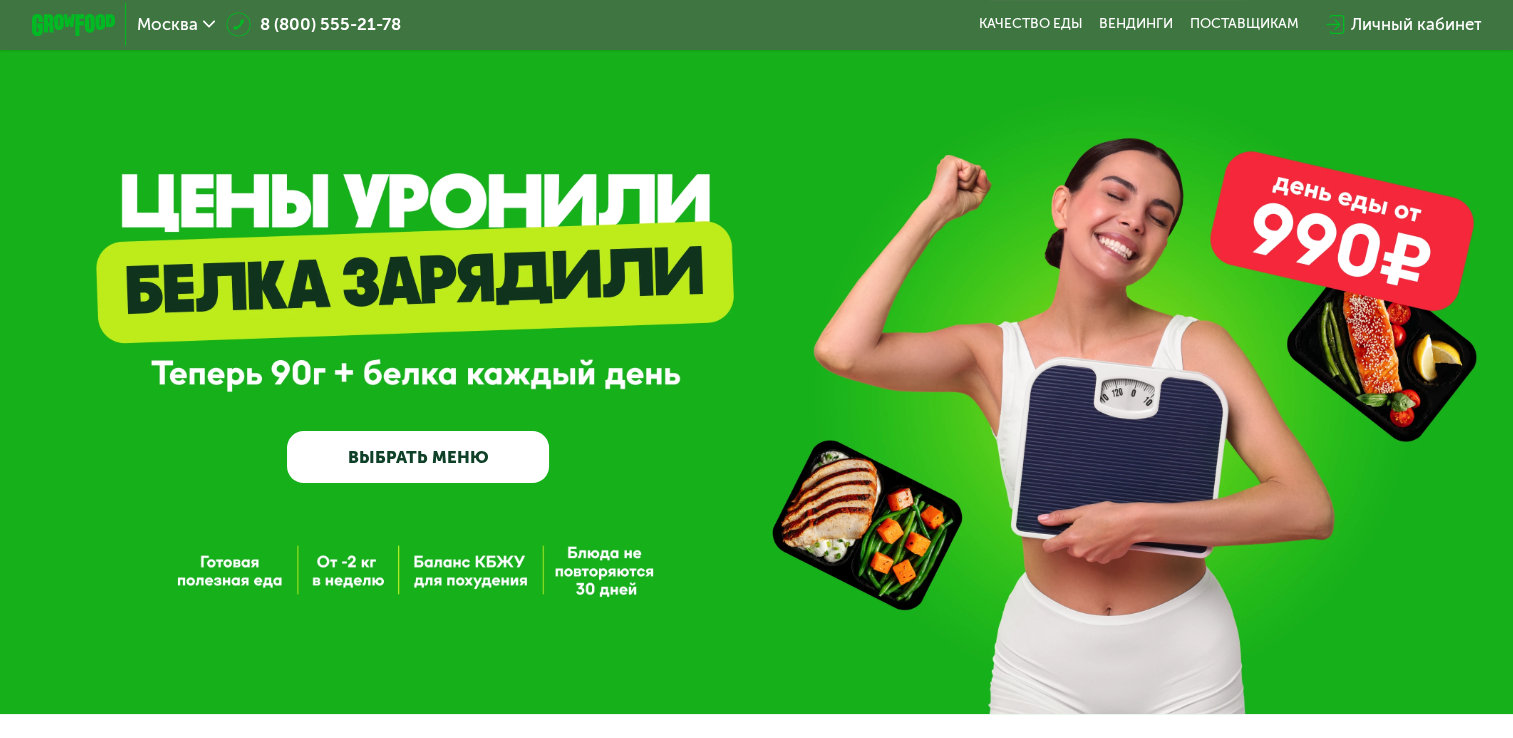 click on "ВЫБРАТЬ МЕНЮ" at bounding box center (418, 457) 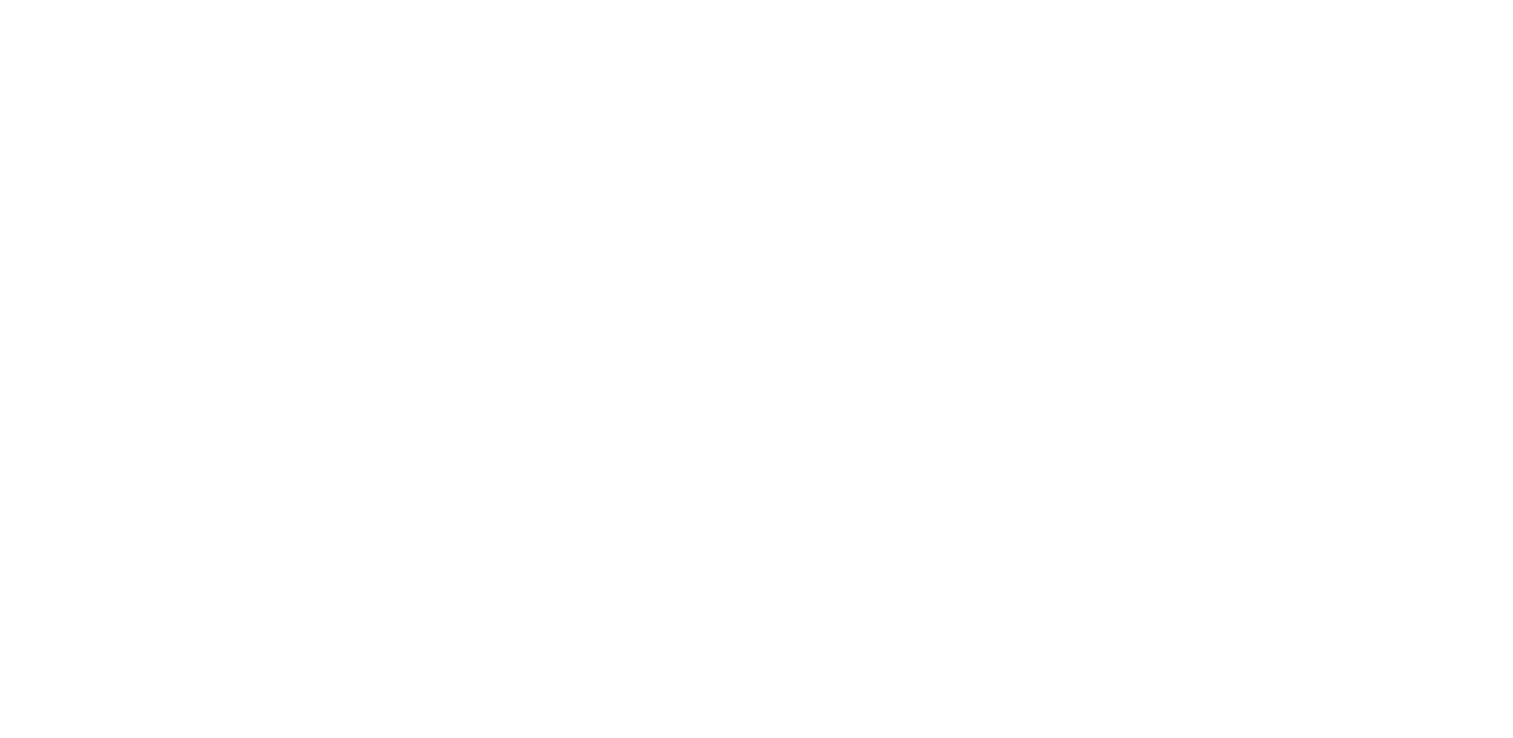 scroll, scrollTop: 0, scrollLeft: 0, axis: both 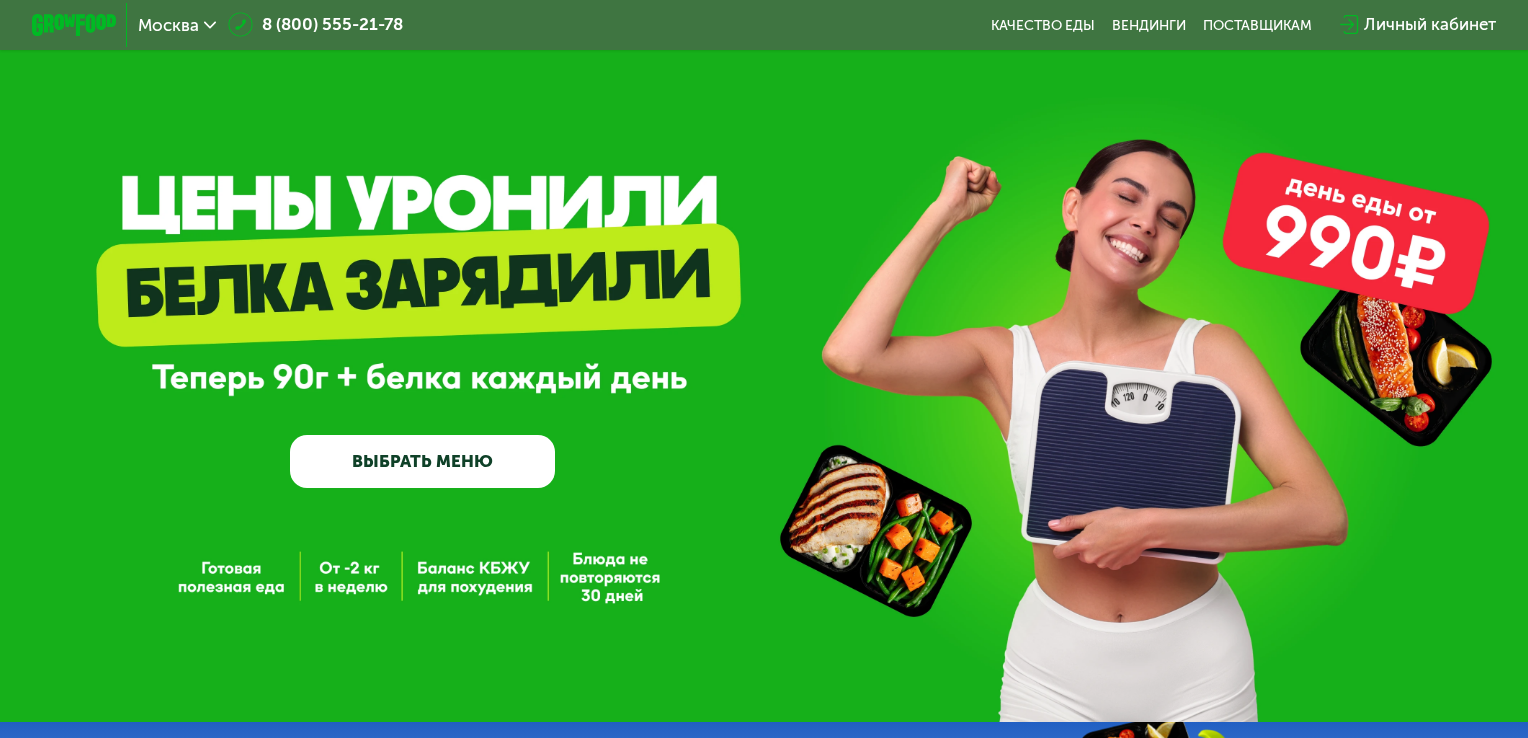click on "ВЫБРАТЬ МЕНЮ" at bounding box center [422, 461] 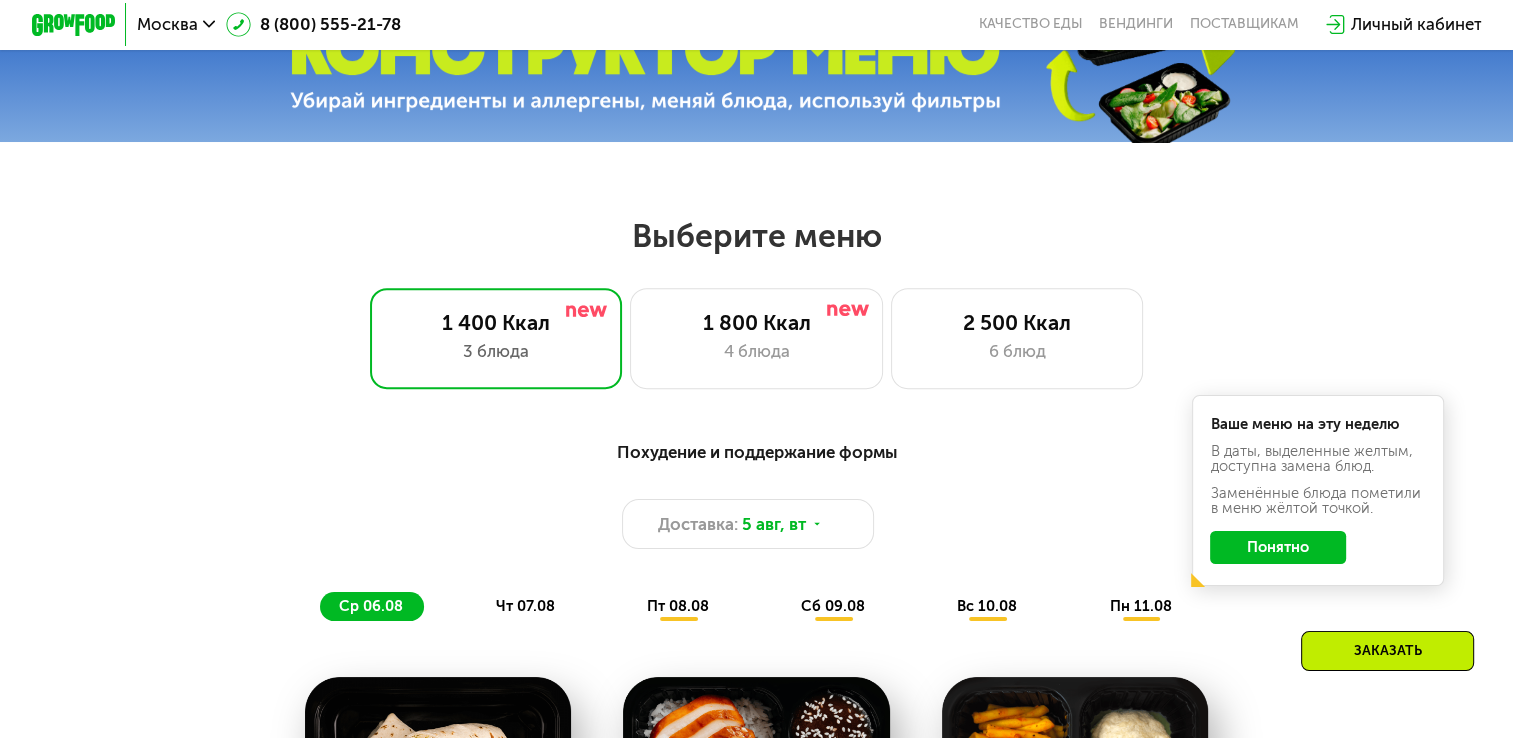 scroll, scrollTop: 896, scrollLeft: 0, axis: vertical 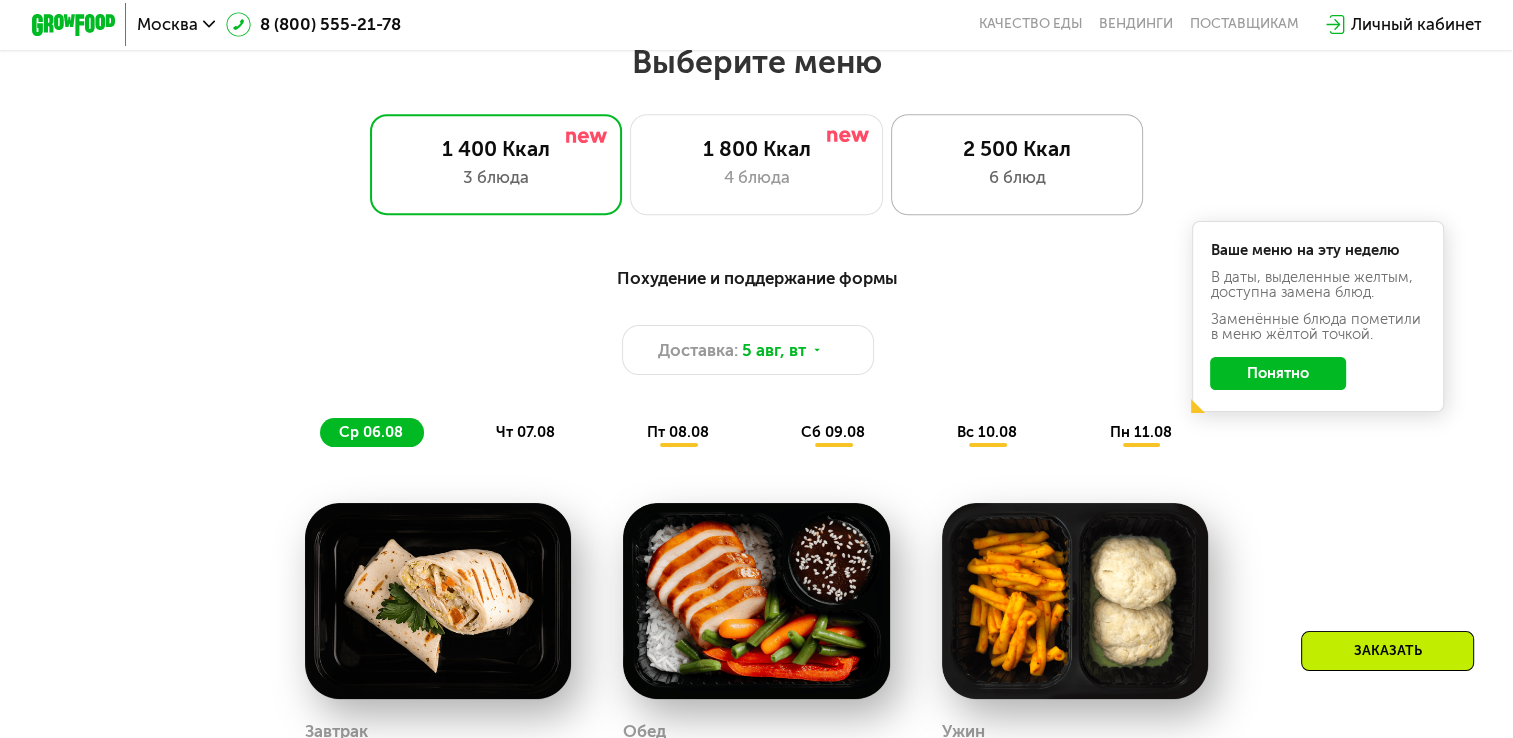 click on "2 500 Ккал" at bounding box center (1017, 148) 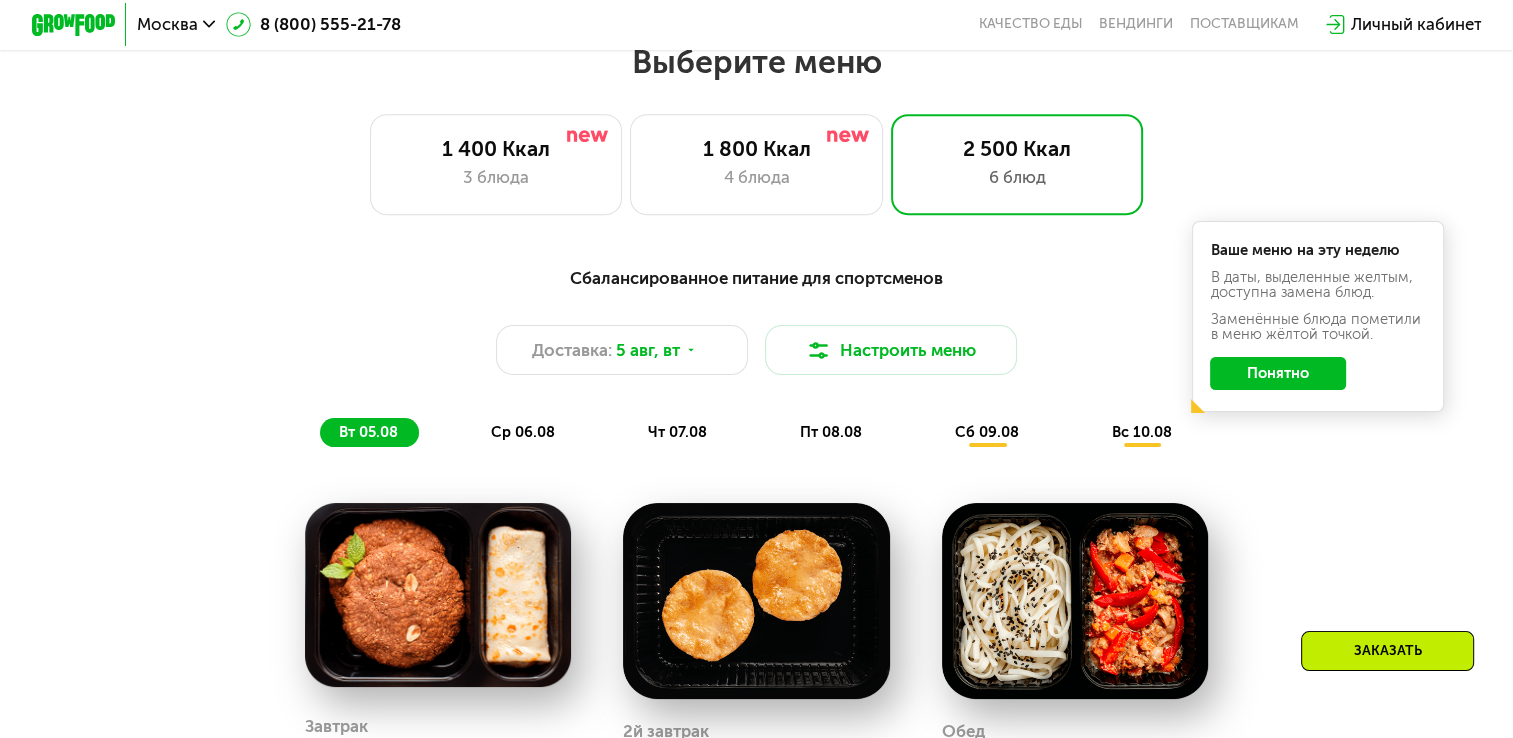 click on "Понятно" 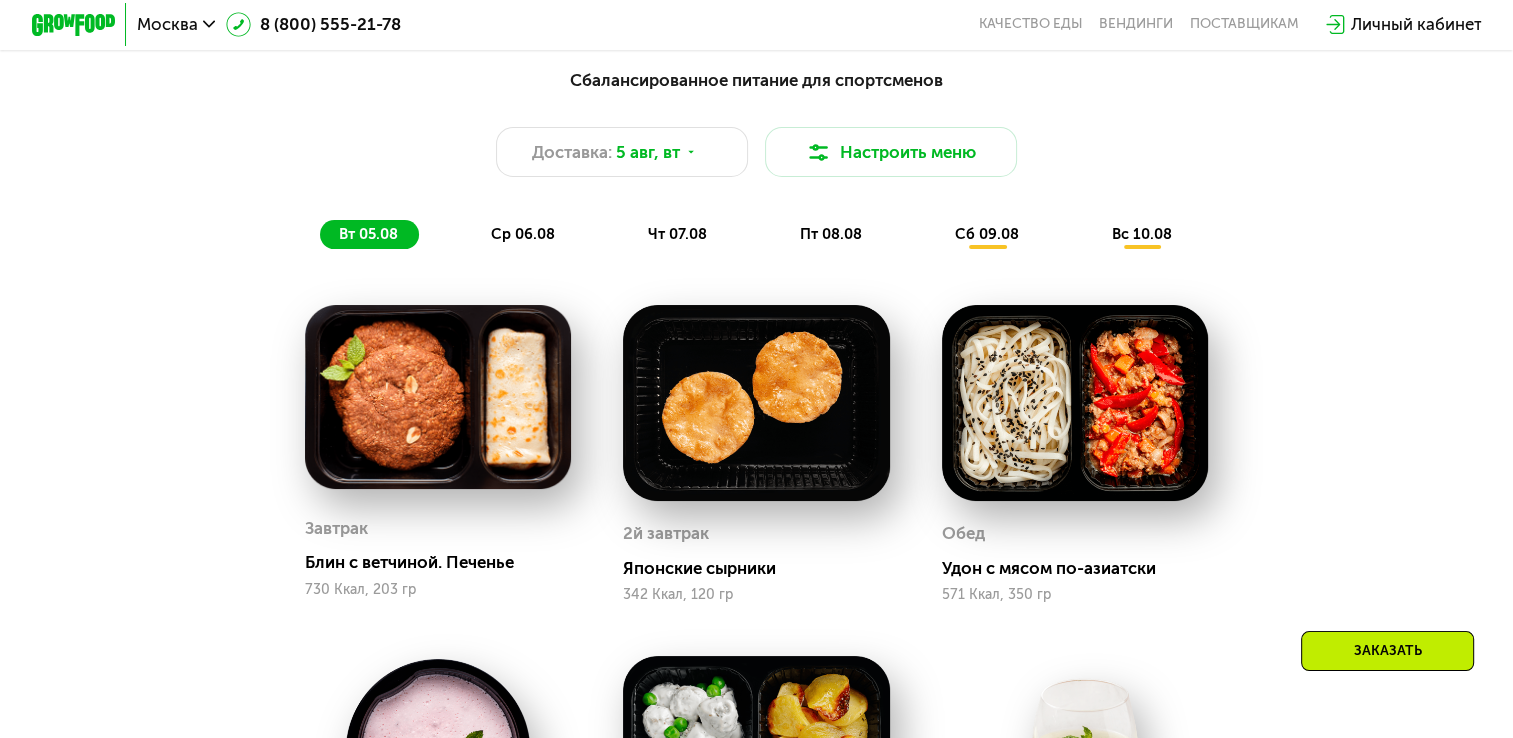 scroll, scrollTop: 796, scrollLeft: 0, axis: vertical 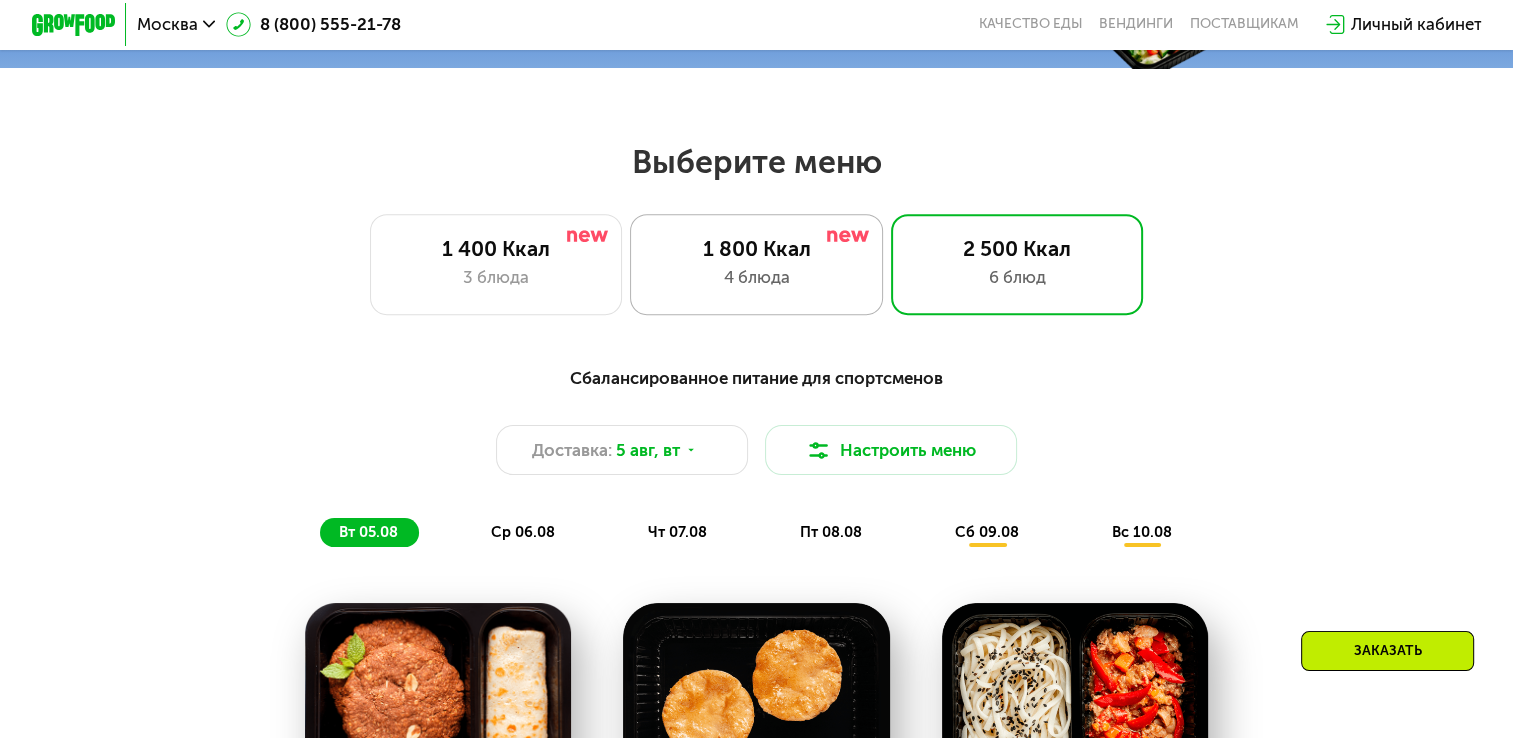 click on "4 блюда" at bounding box center (756, 277) 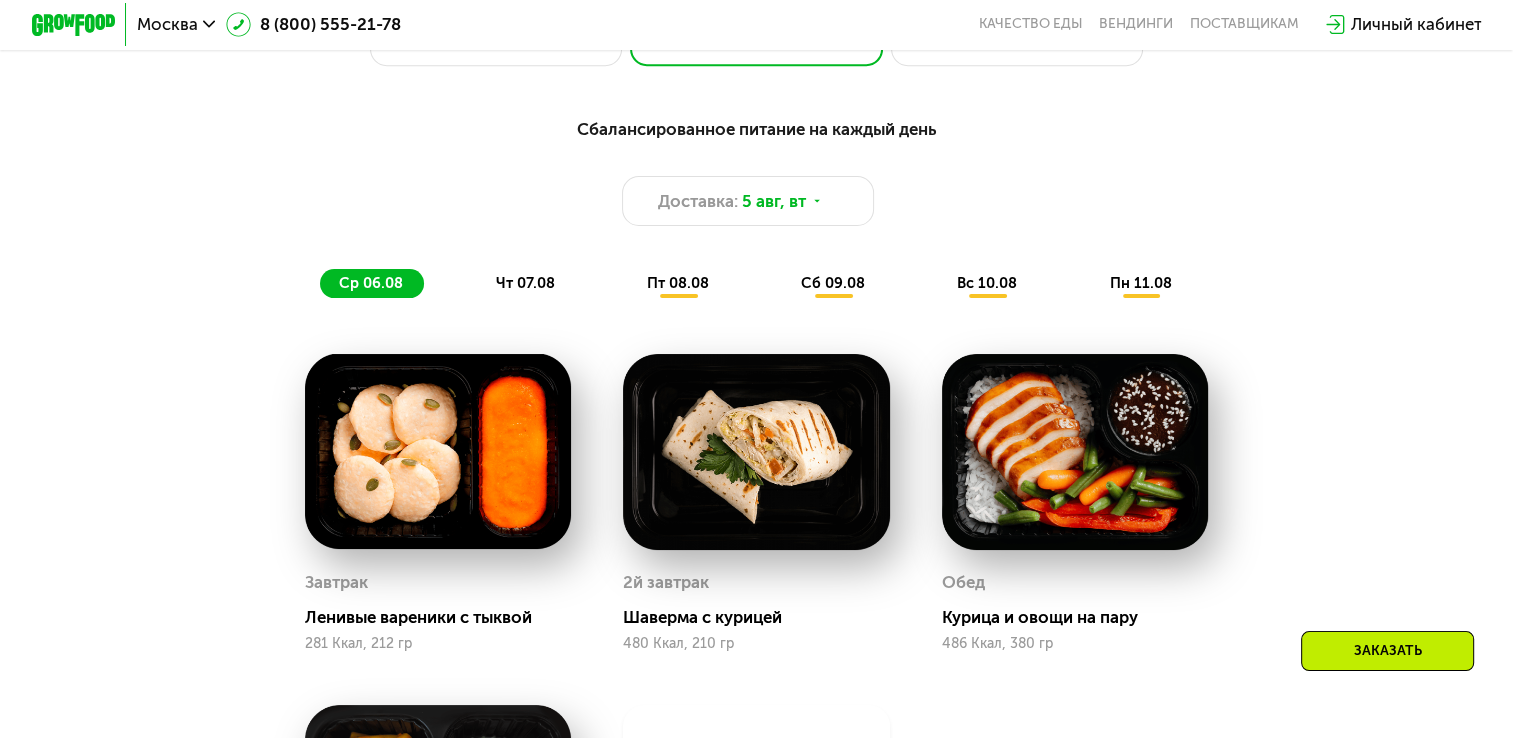scroll, scrollTop: 996, scrollLeft: 0, axis: vertical 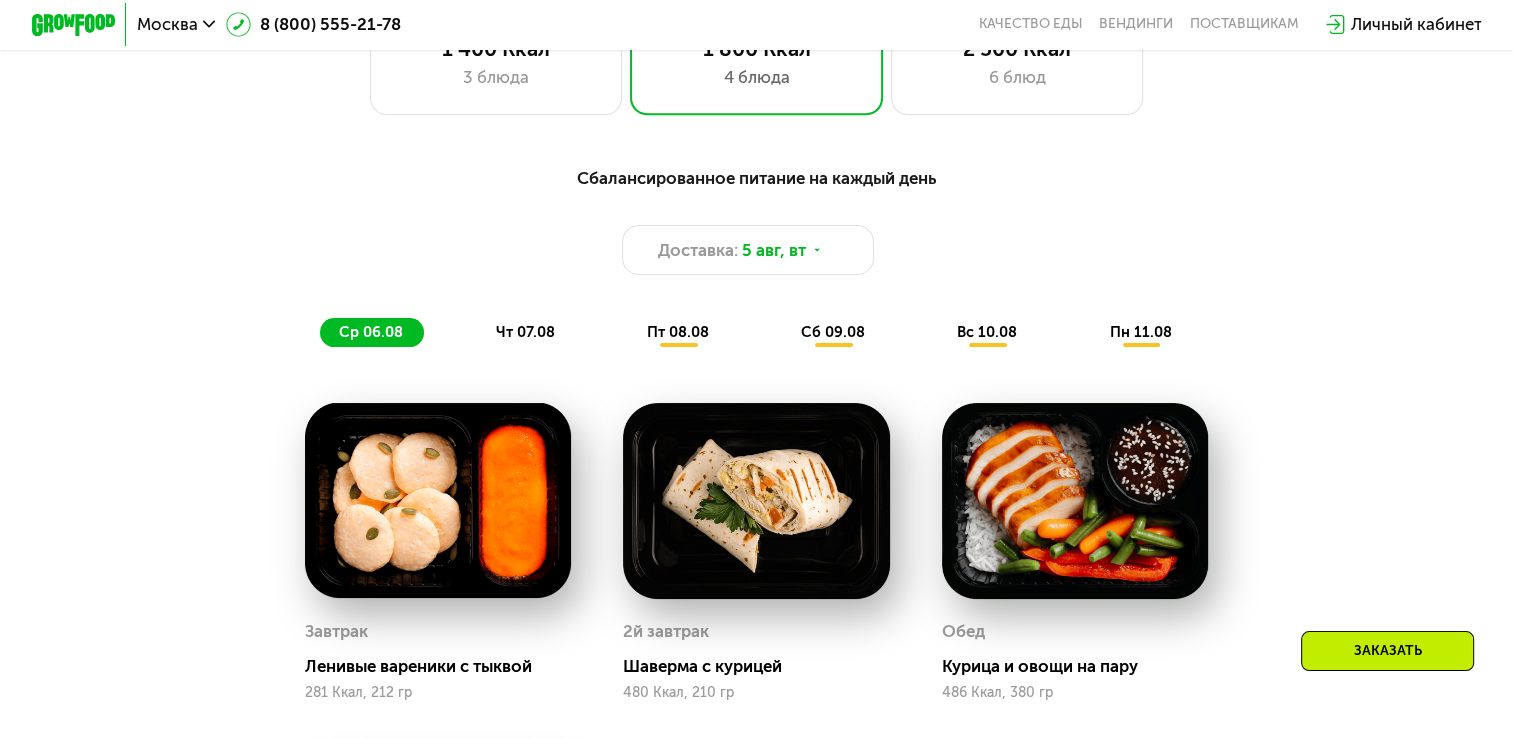 click on "чт 07.08" at bounding box center (525, 332) 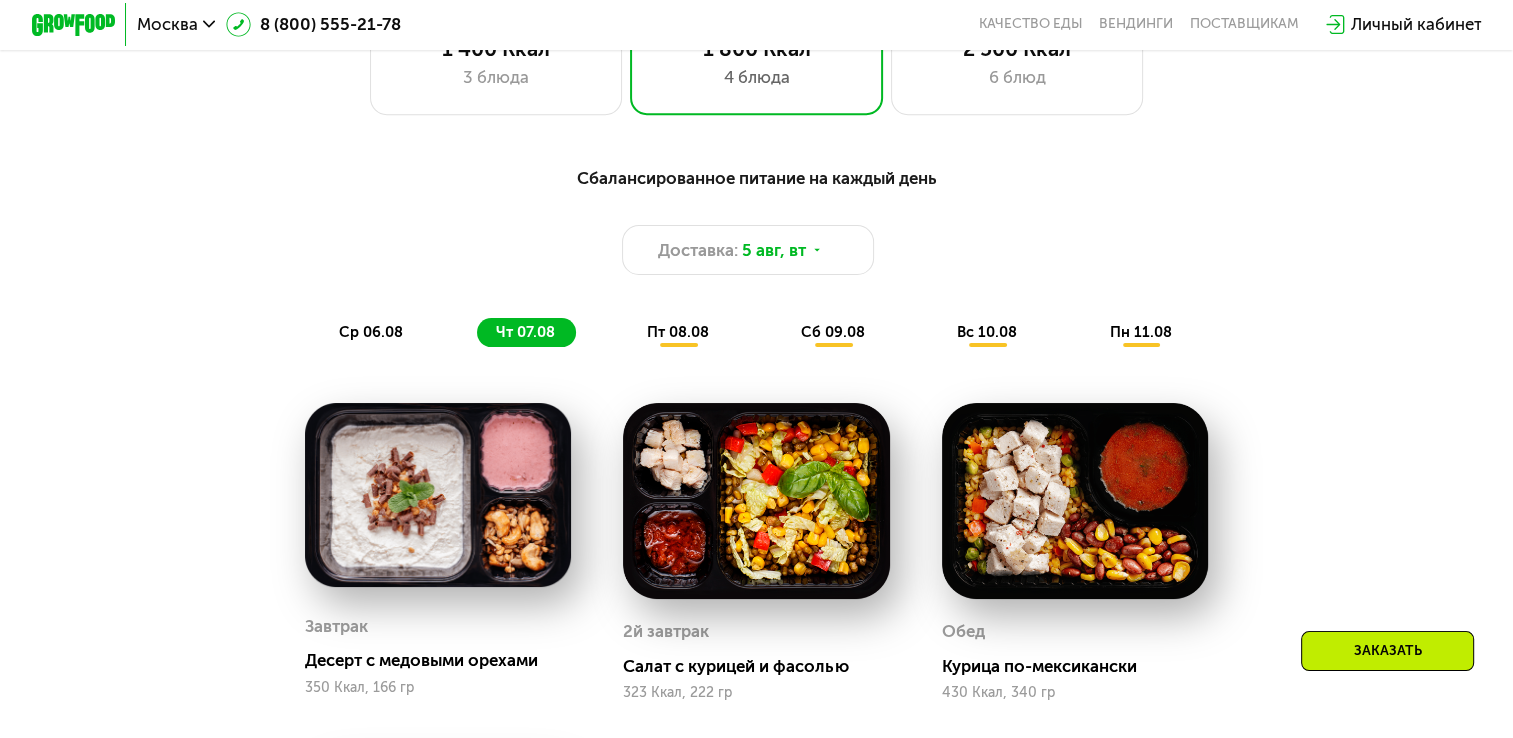 click on "ср 06.08" at bounding box center [371, 332] 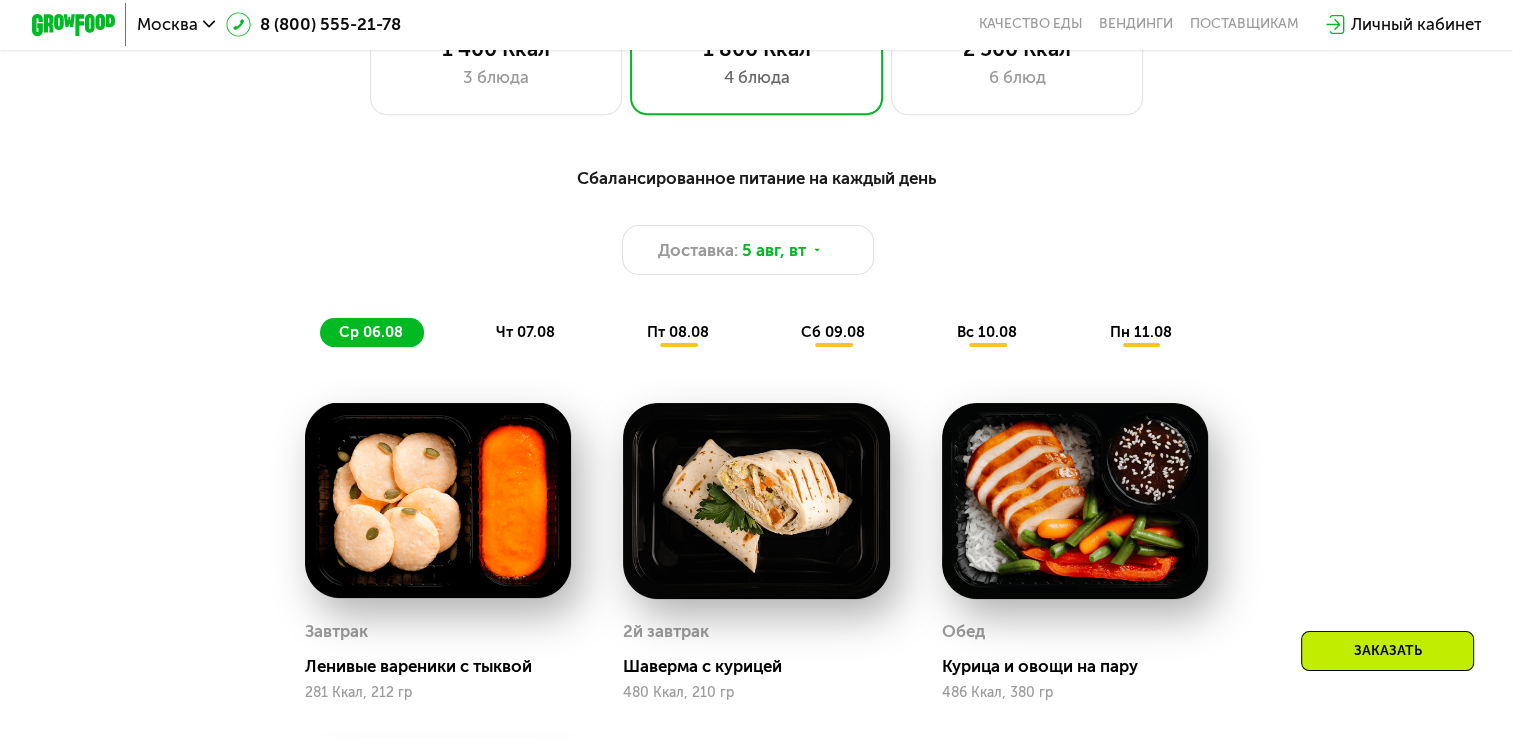click on "чт 07.08" at bounding box center [525, 332] 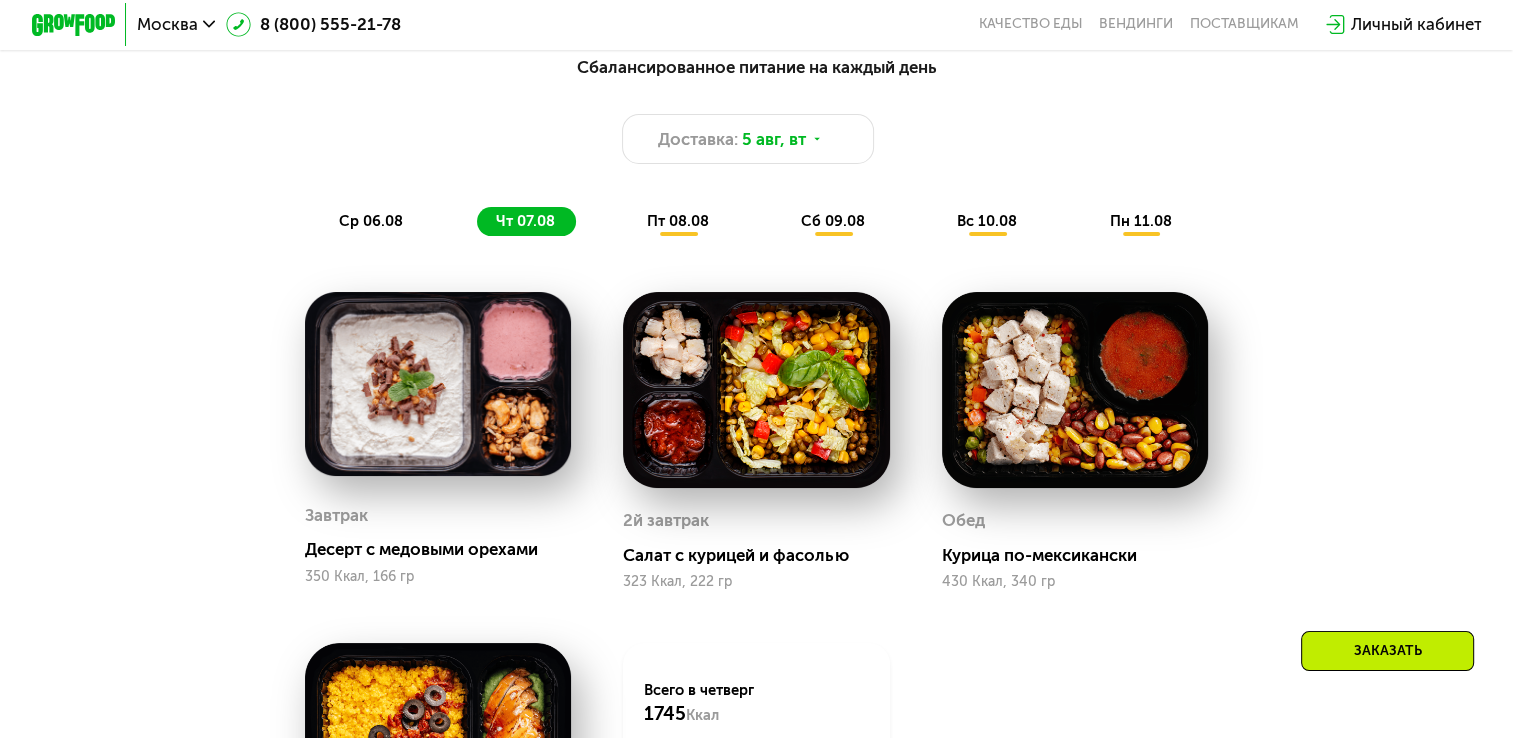 scroll, scrollTop: 1096, scrollLeft: 0, axis: vertical 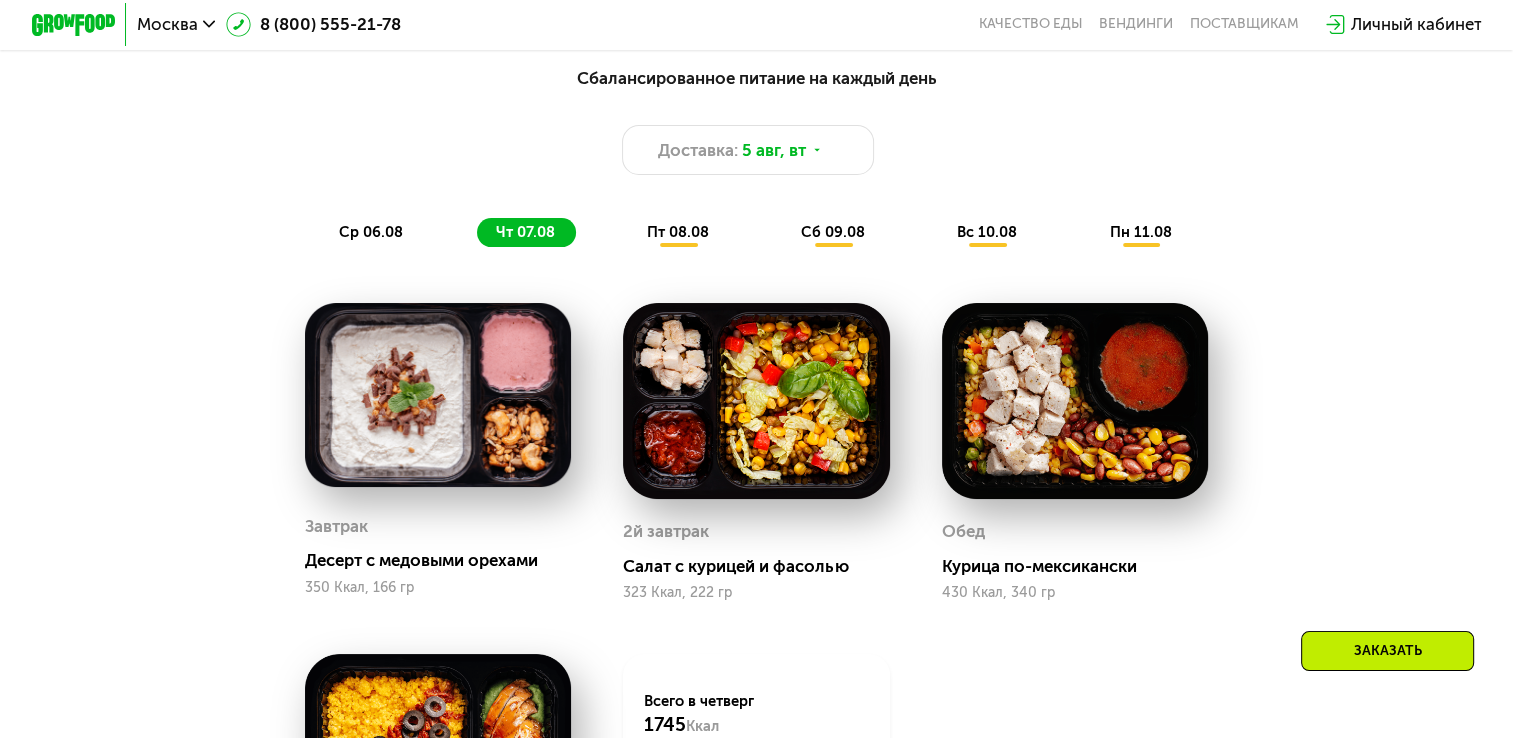 click on "пт 08.08" at bounding box center (678, 232) 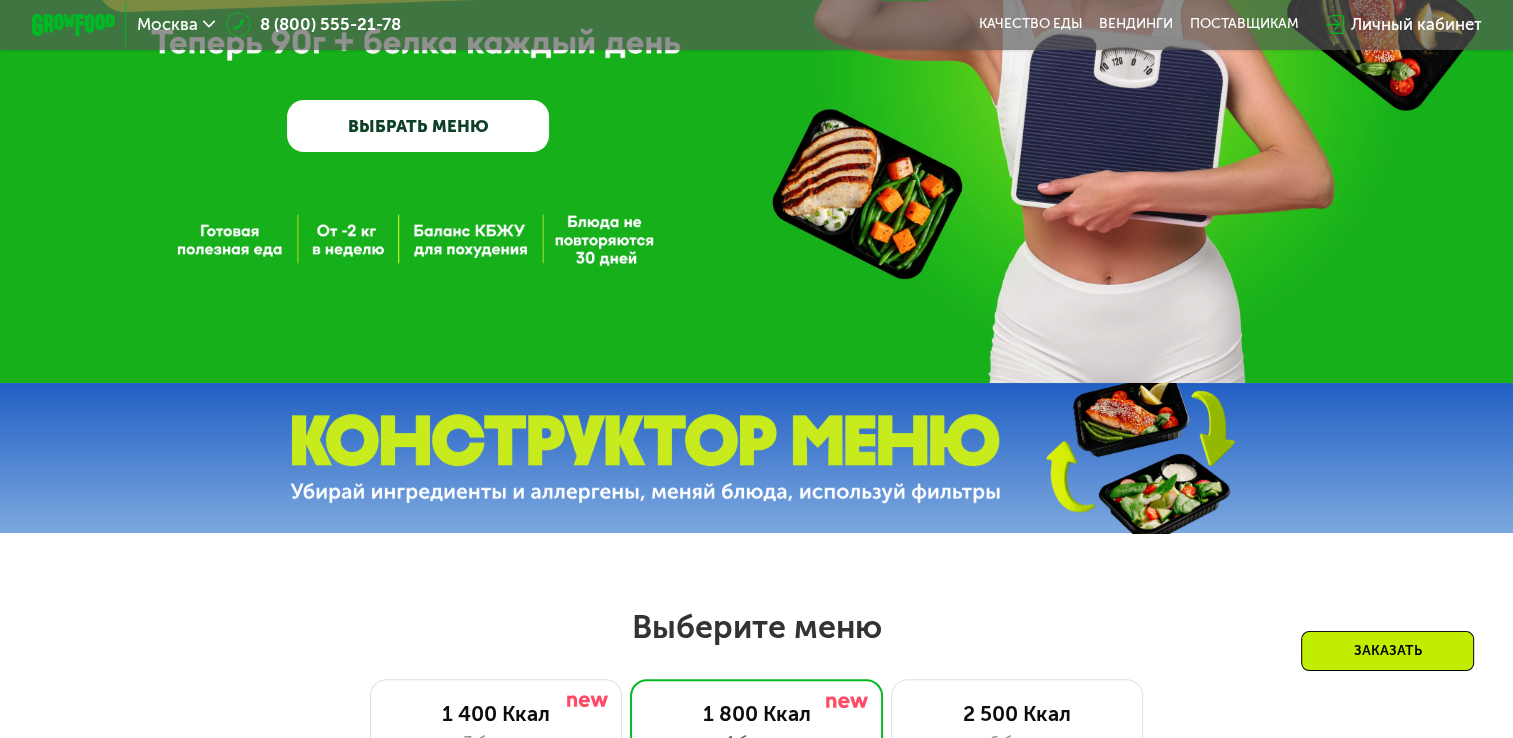 scroll, scrollTop: 296, scrollLeft: 0, axis: vertical 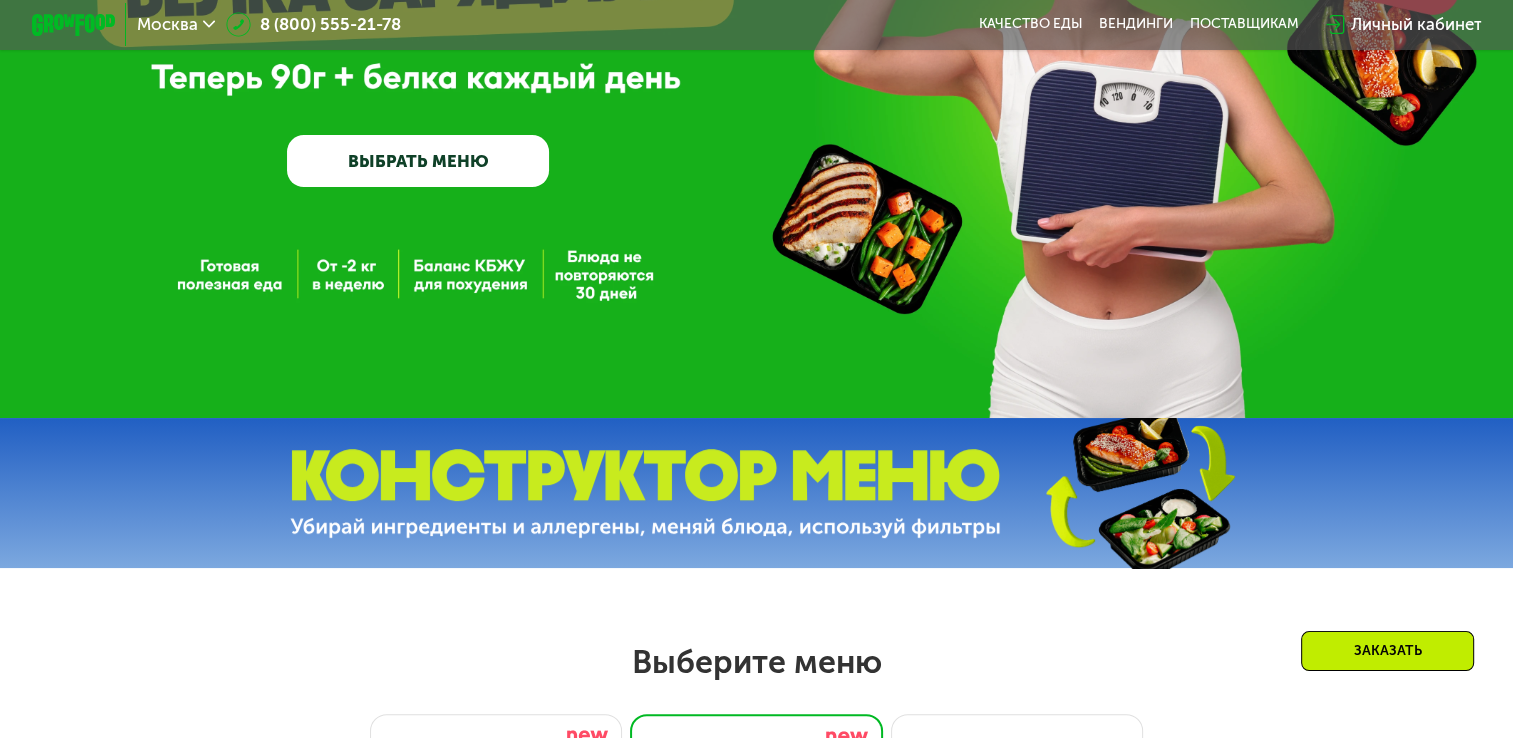 click at bounding box center (645, 493) 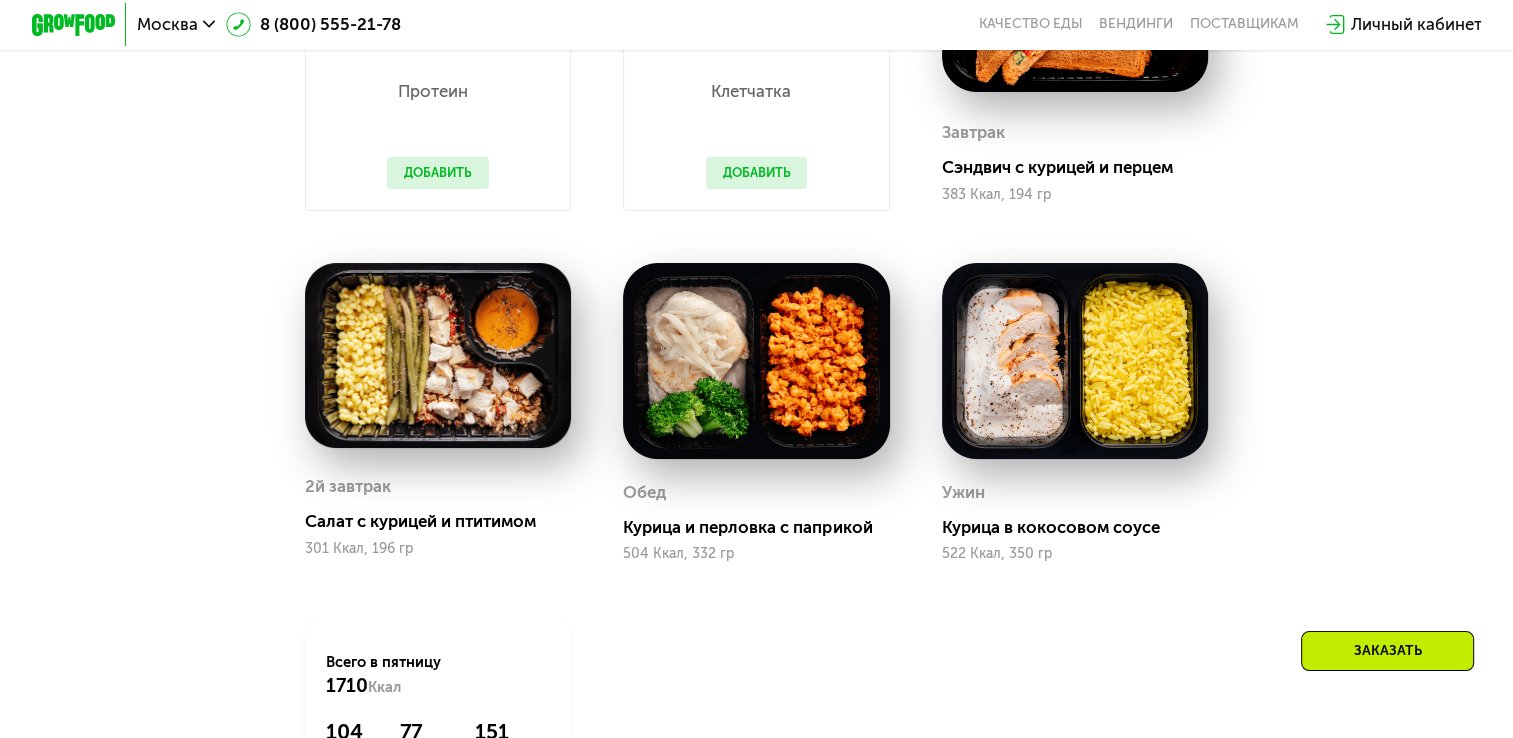 scroll, scrollTop: 1196, scrollLeft: 0, axis: vertical 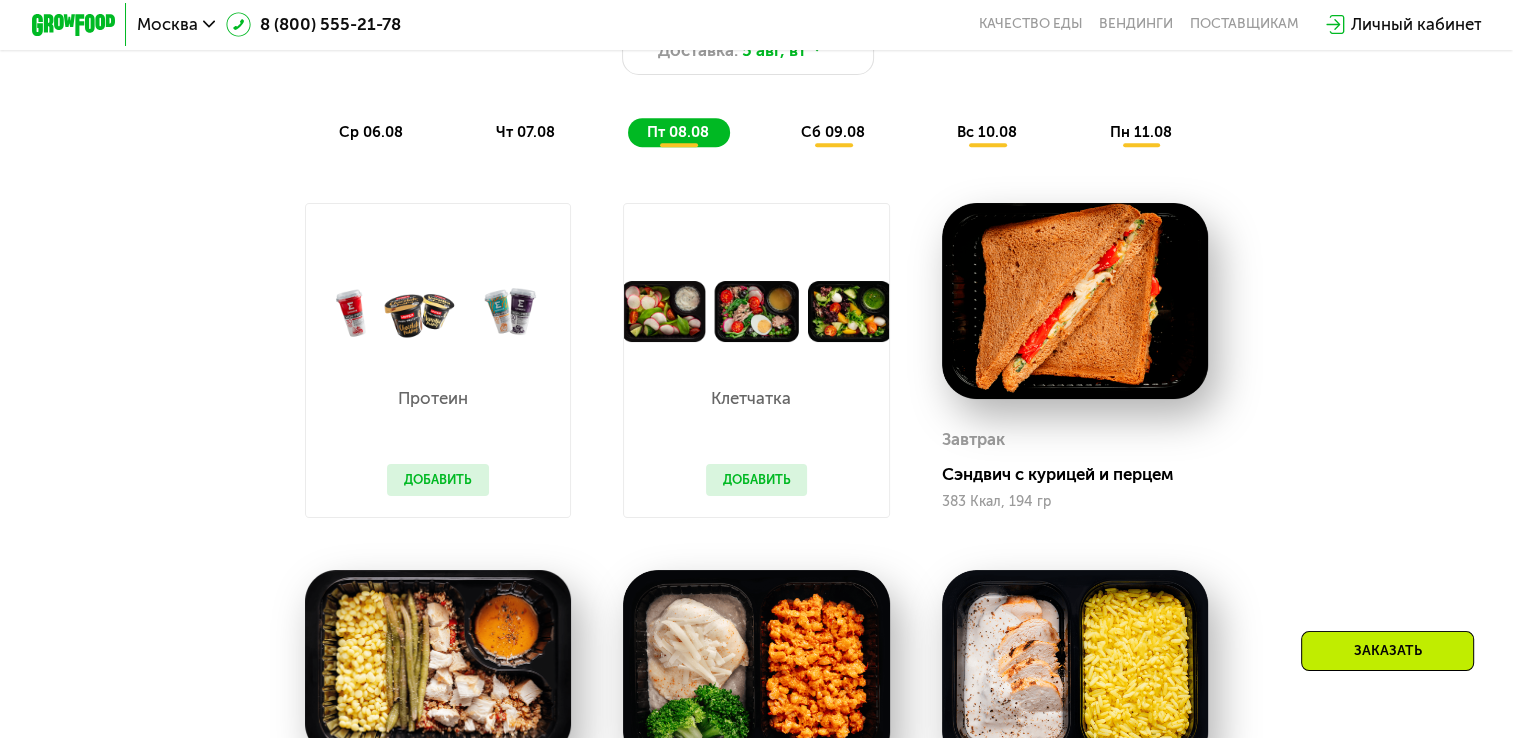 click on "сб 09.08" at bounding box center (833, 132) 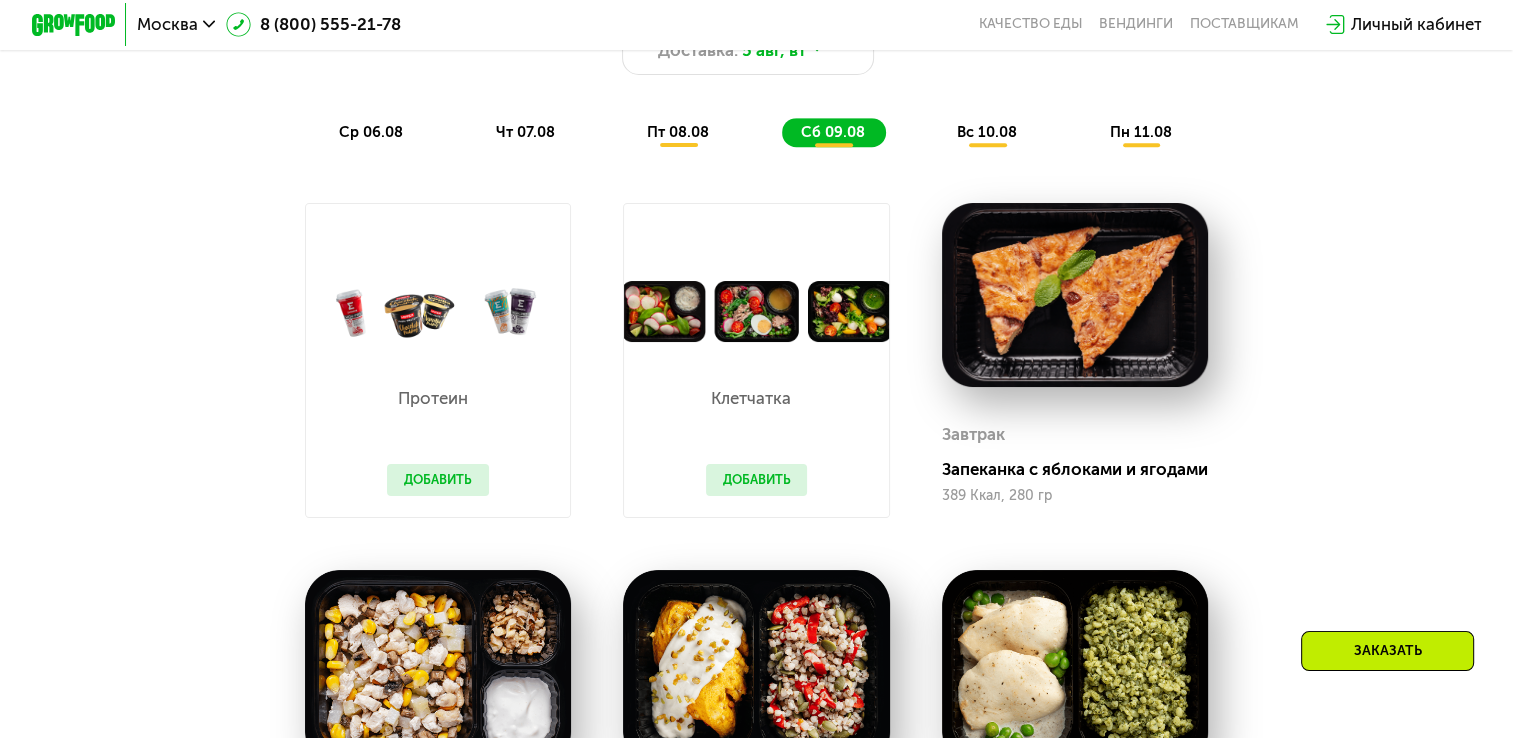 click on "вс 10.08" at bounding box center [987, 132] 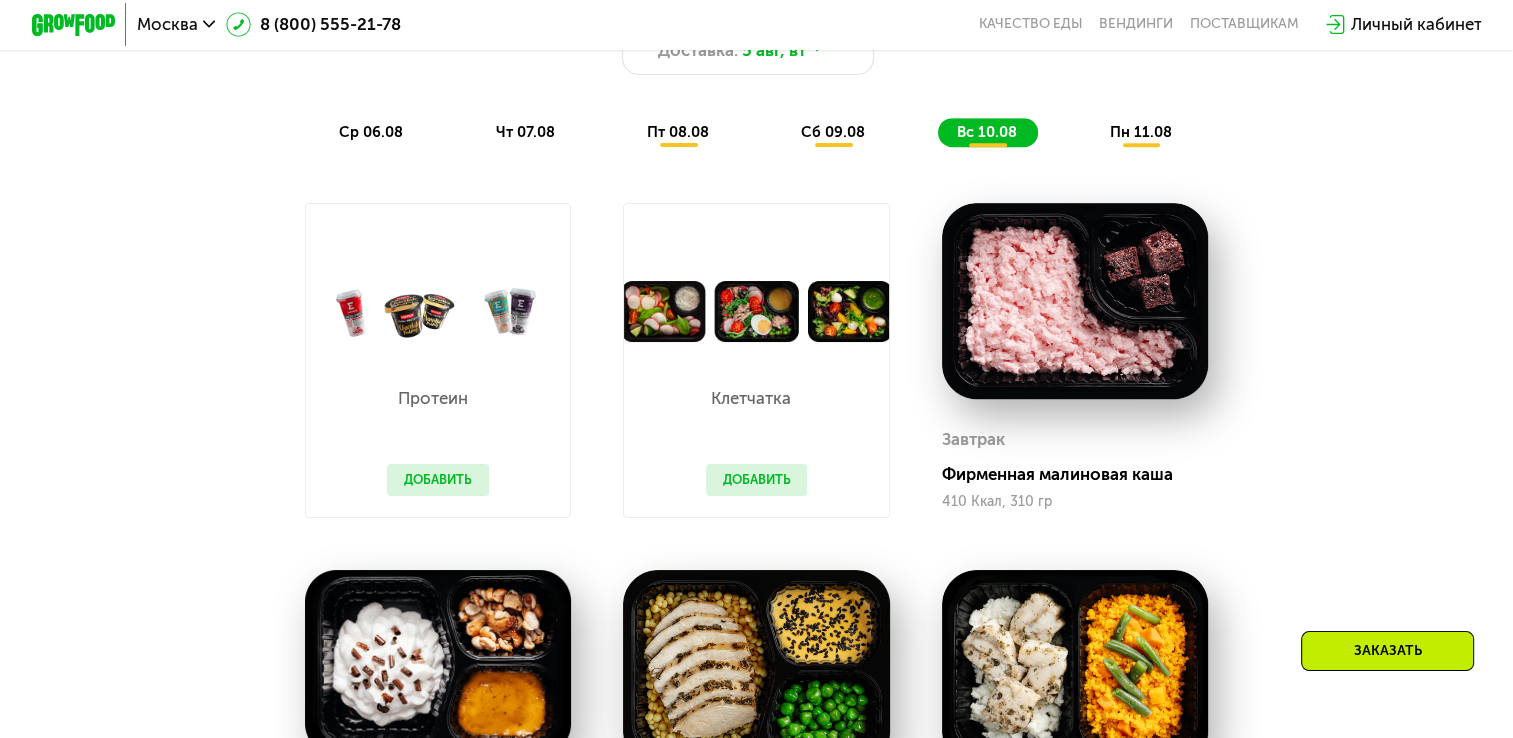 click on "пн 11.08" at bounding box center (1140, 132) 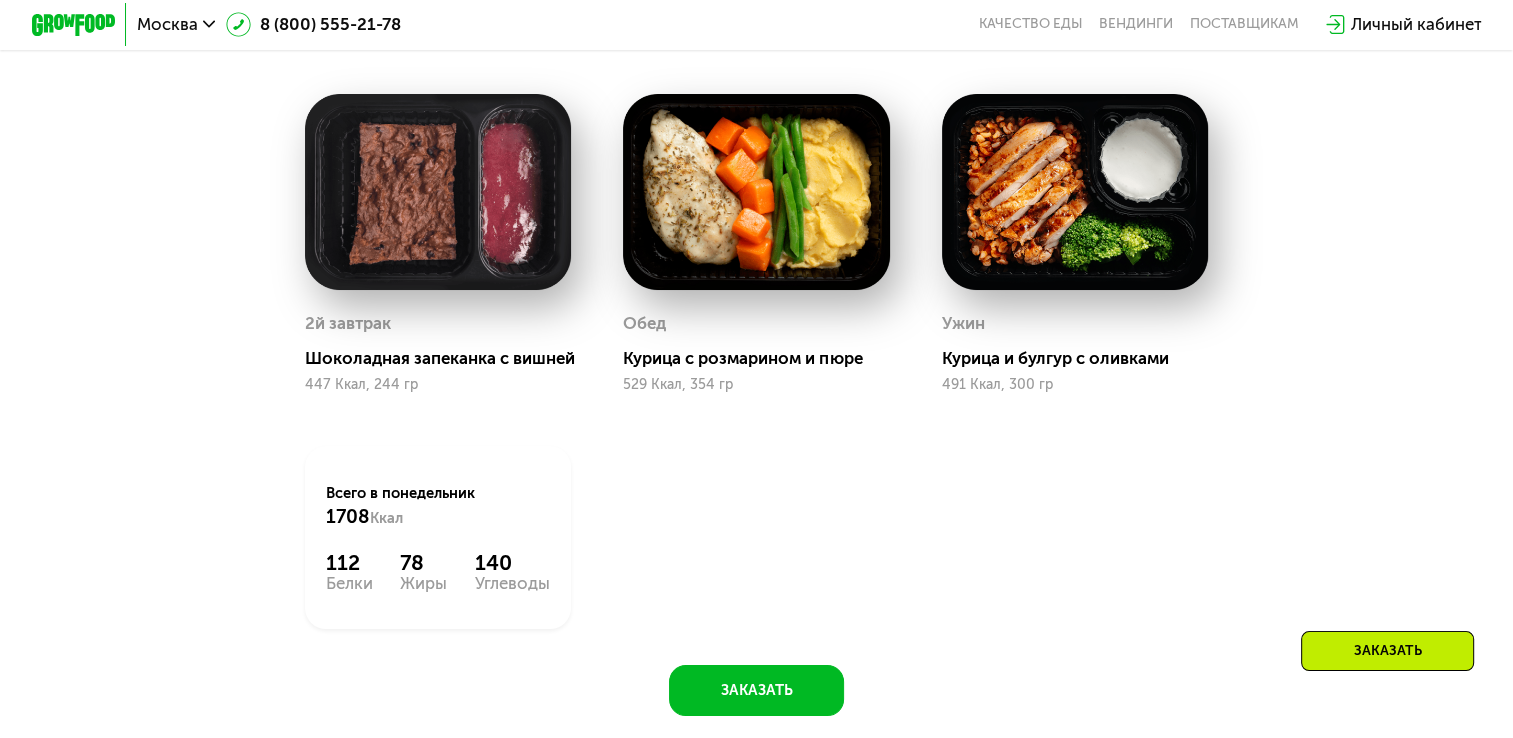 scroll, scrollTop: 1896, scrollLeft: 0, axis: vertical 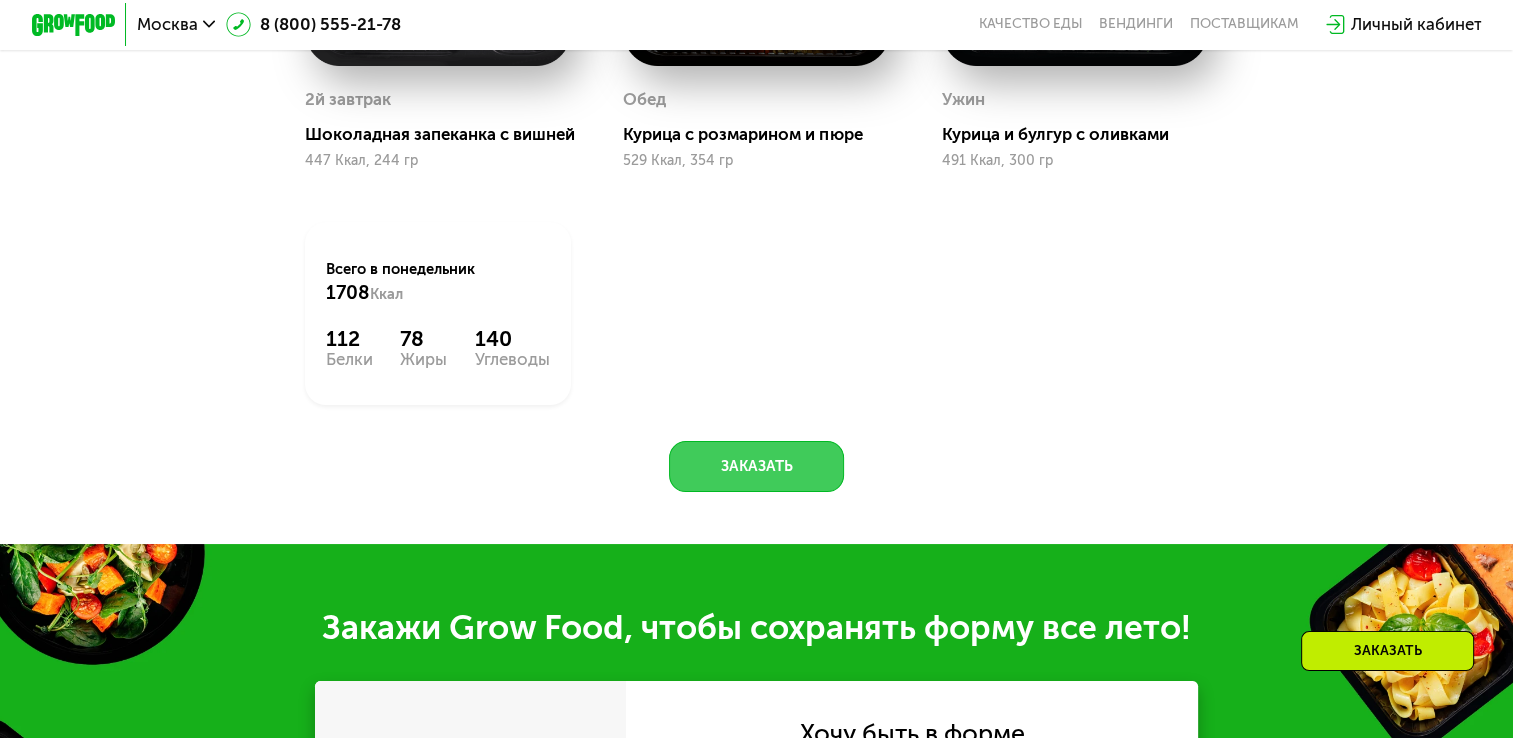 click on "Заказать" 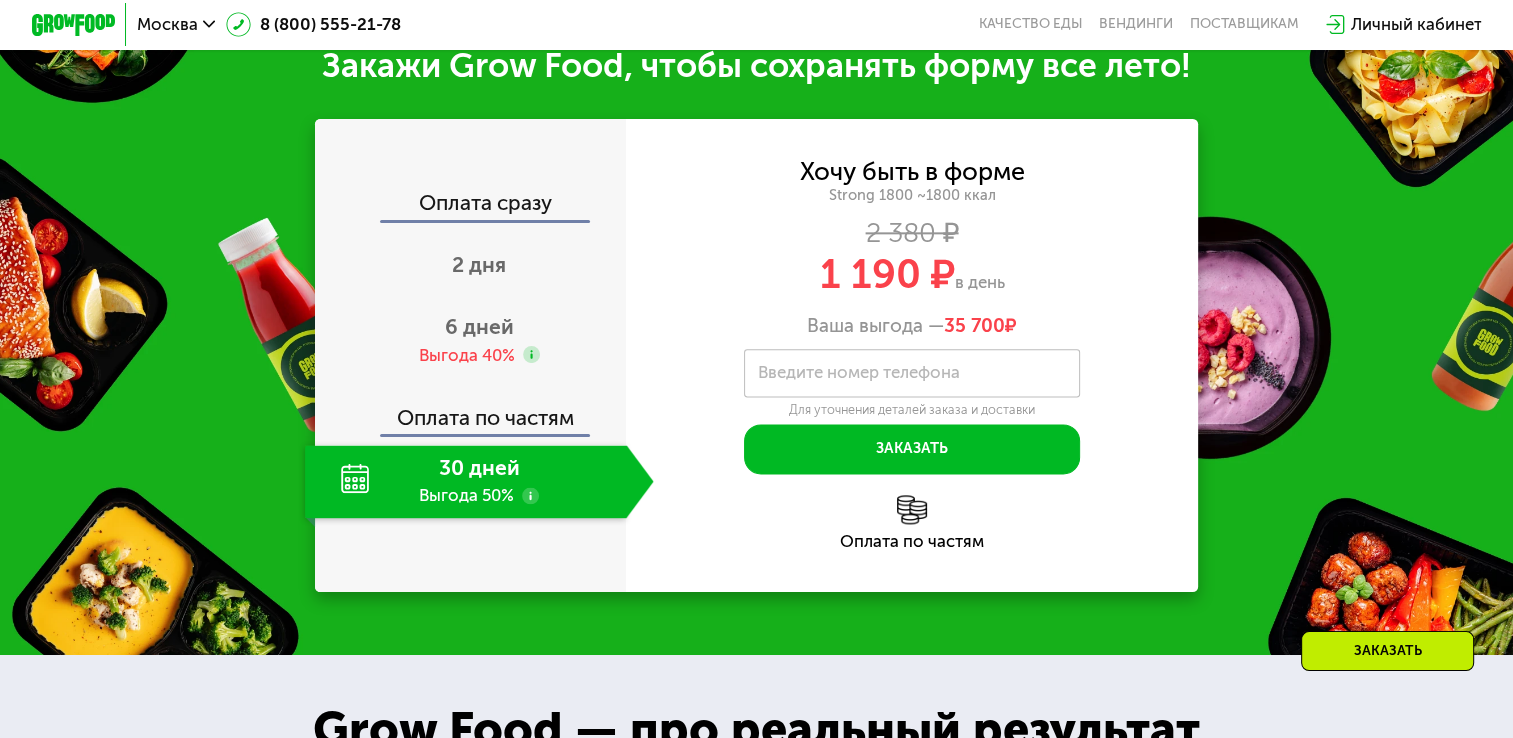 scroll, scrollTop: 2462, scrollLeft: 0, axis: vertical 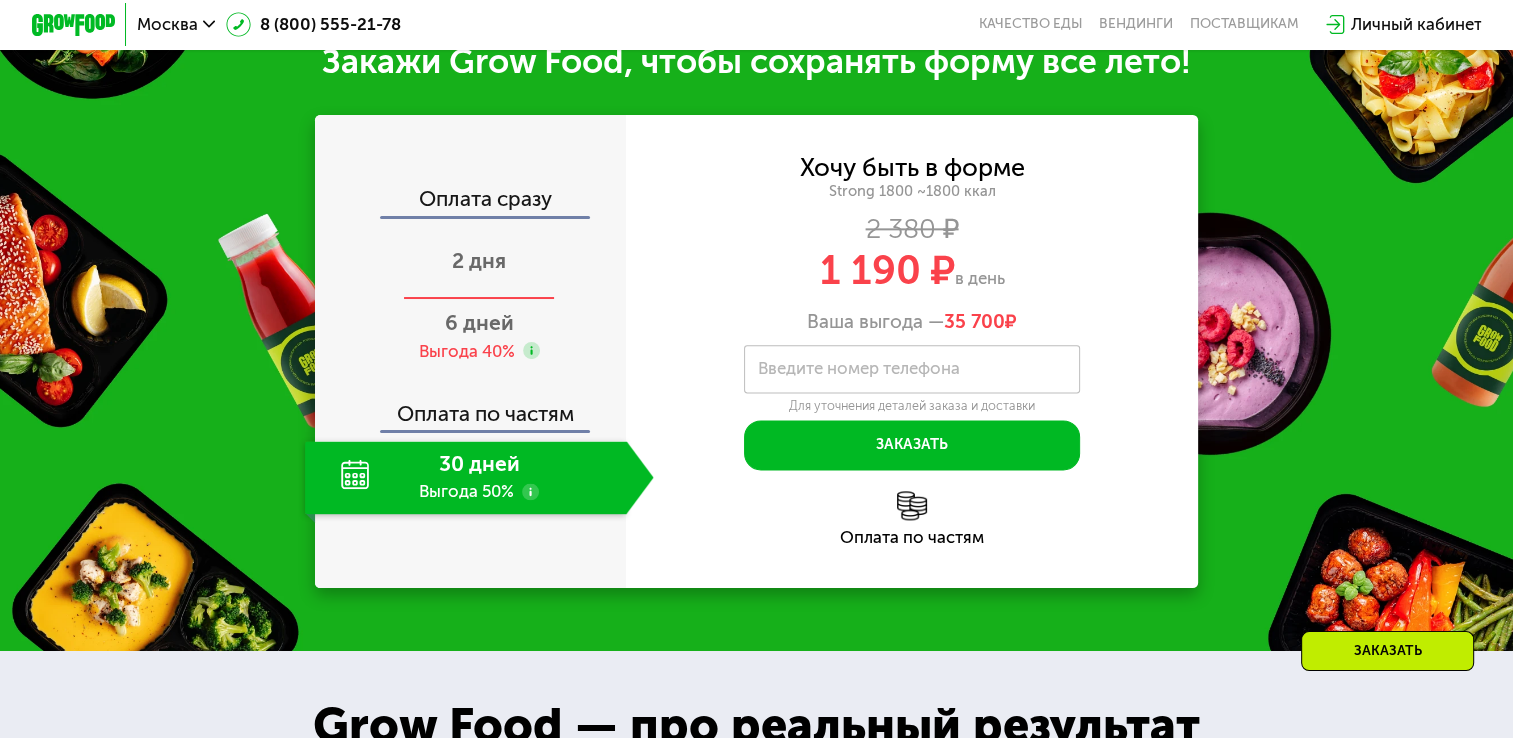 click on "2 дня" at bounding box center (479, 260) 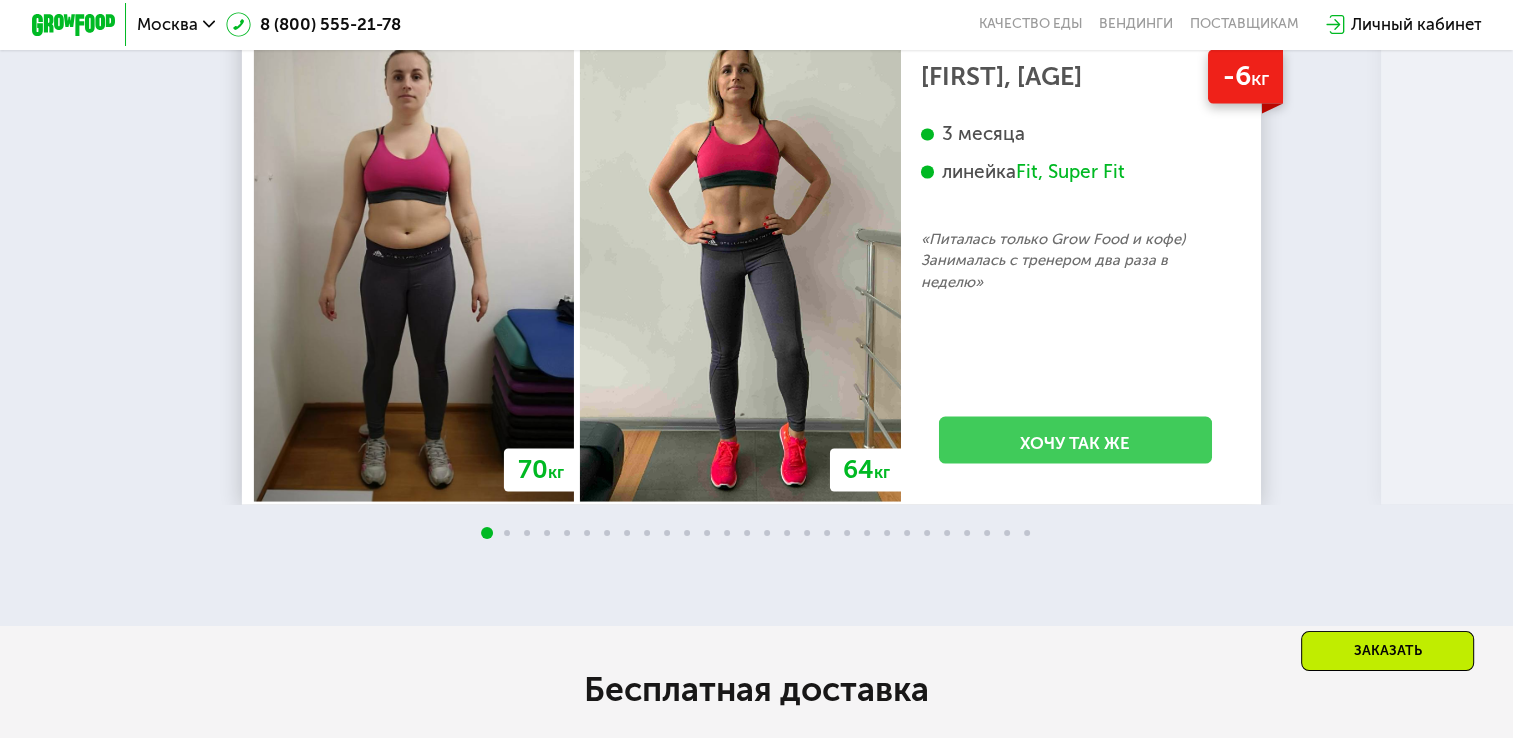 scroll, scrollTop: 3662, scrollLeft: 0, axis: vertical 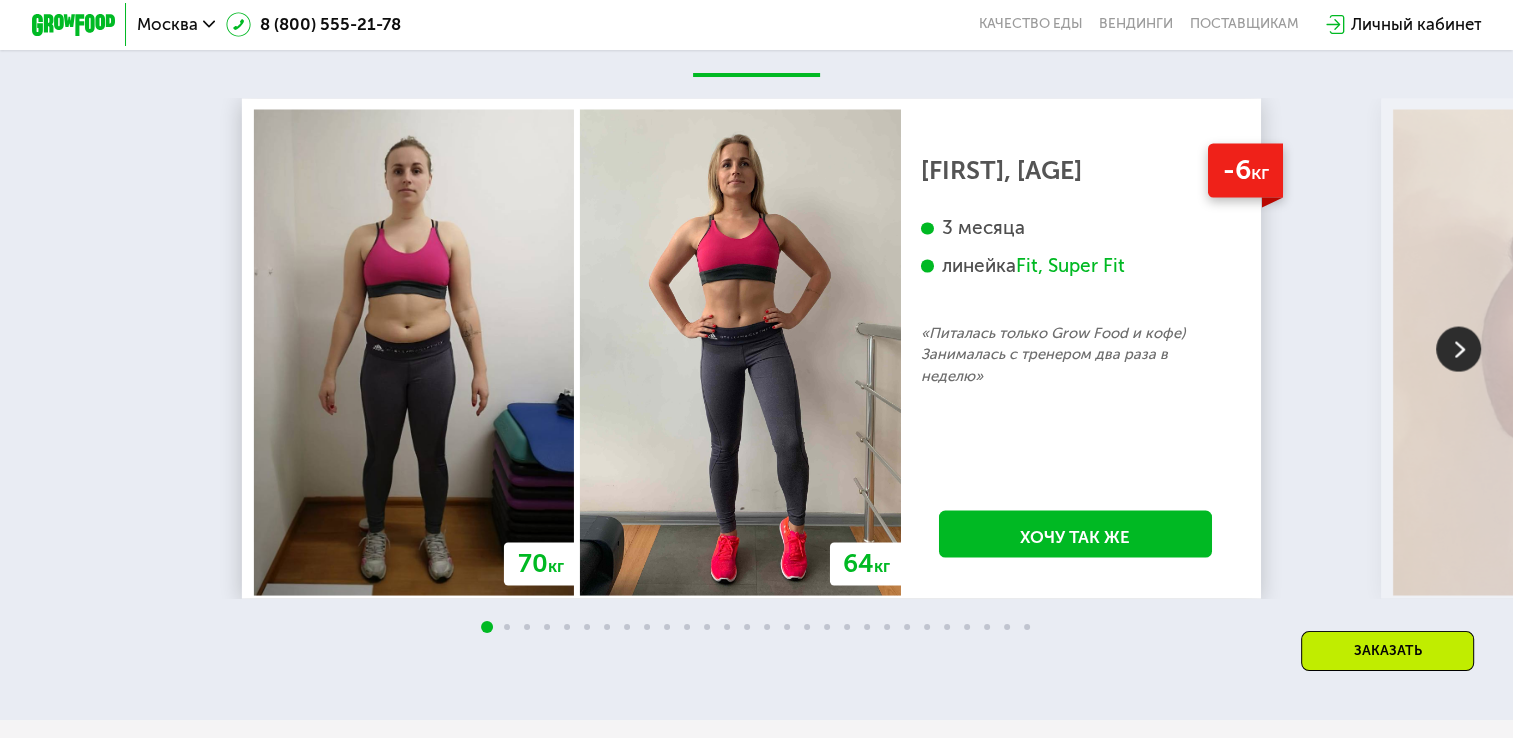 click at bounding box center [1458, 348] 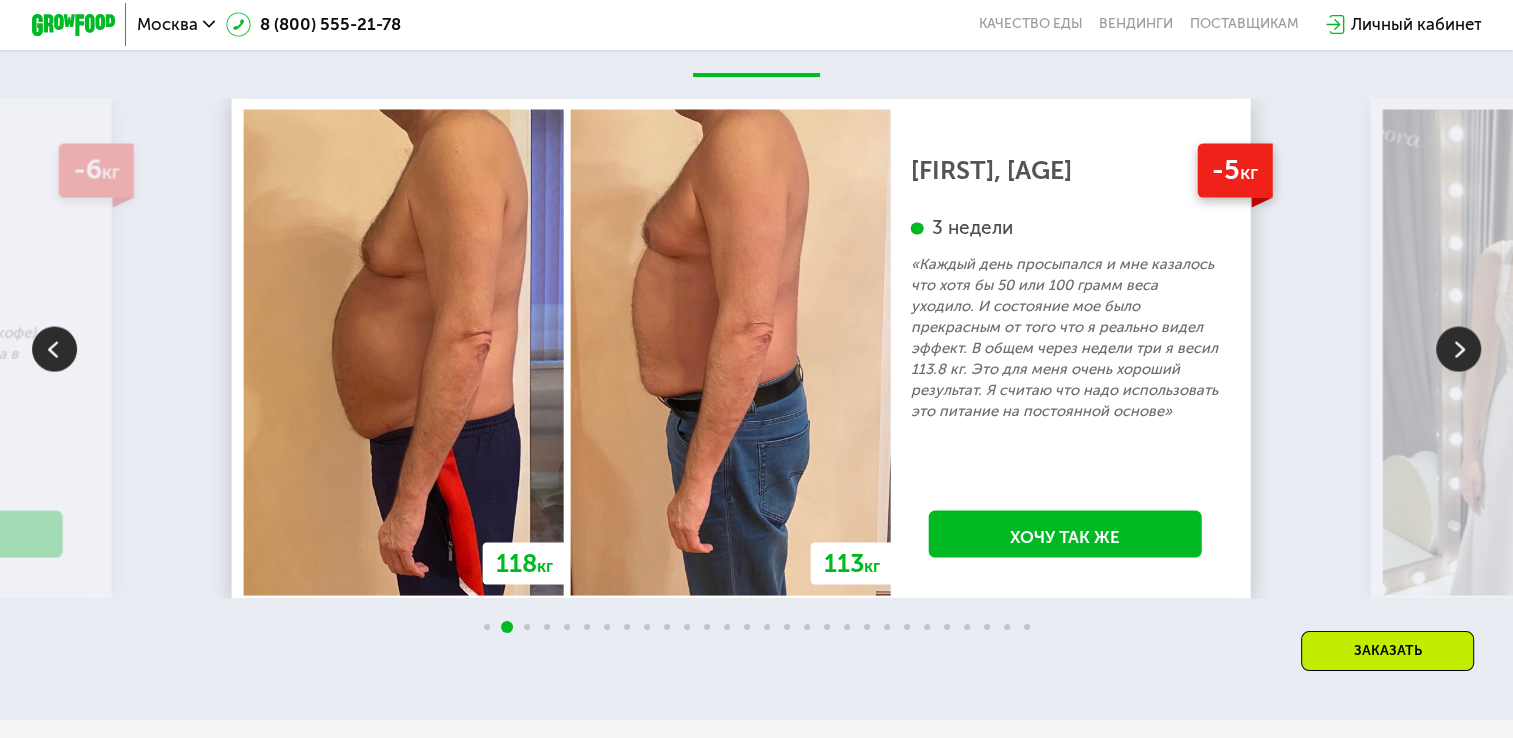 click at bounding box center [1458, 348] 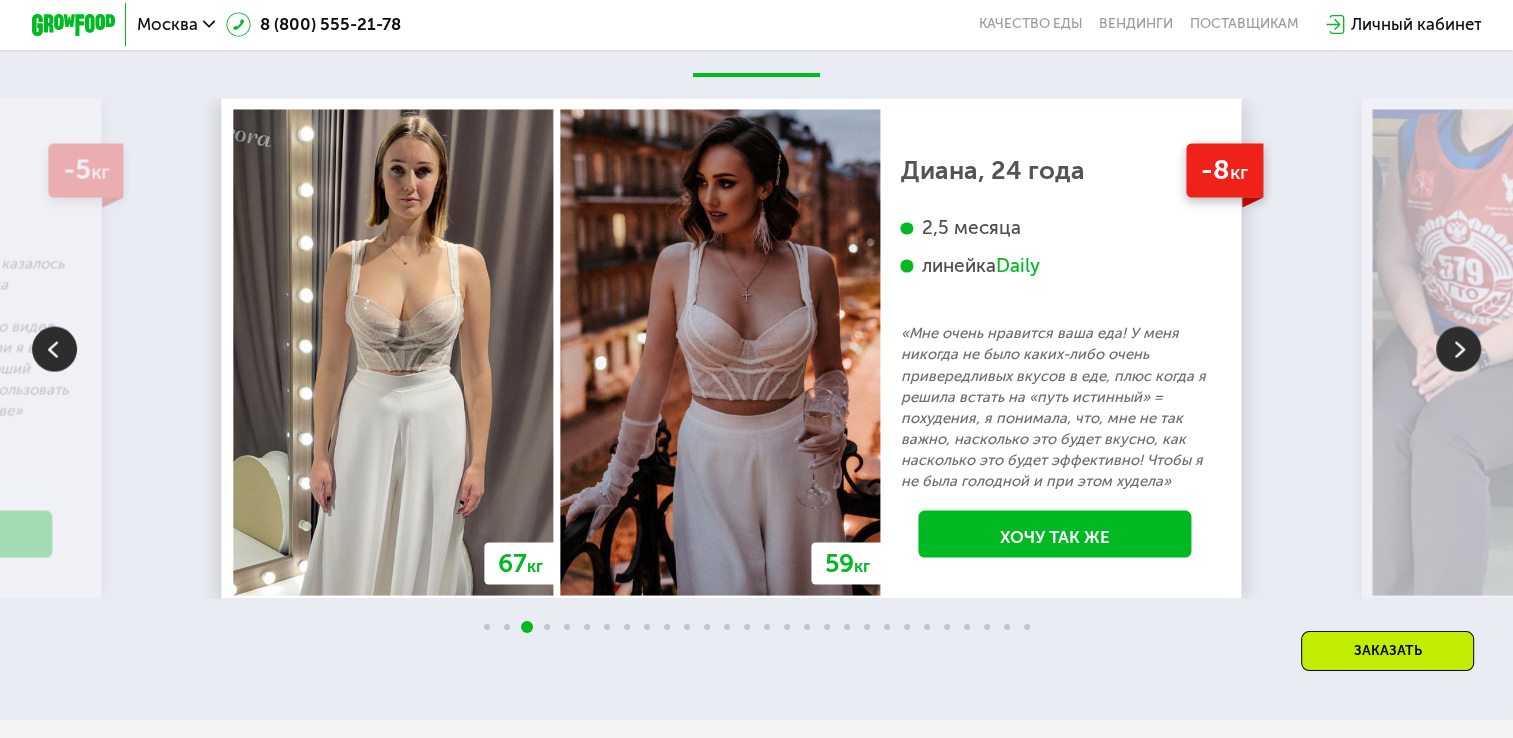 click at bounding box center (1458, 348) 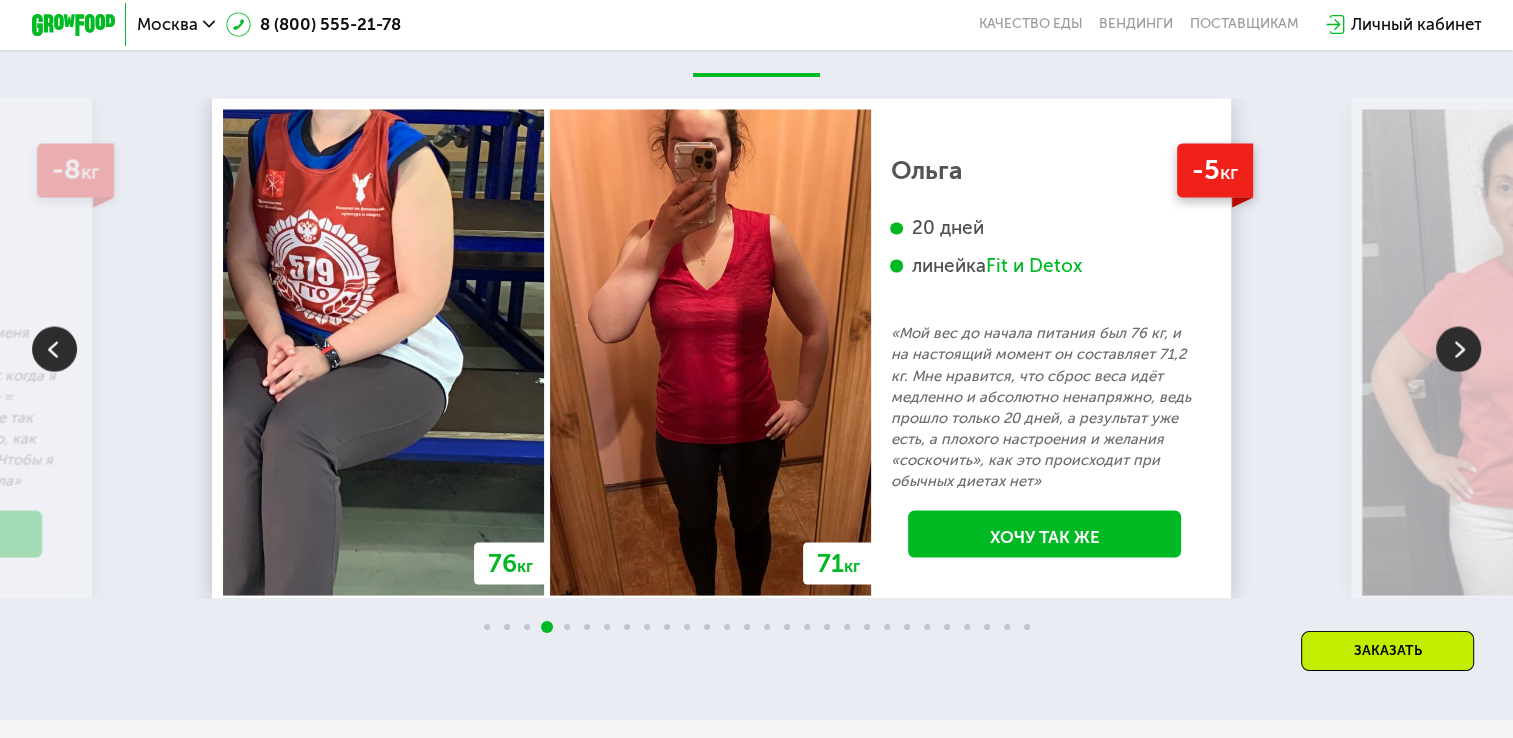 click at bounding box center [1458, 348] 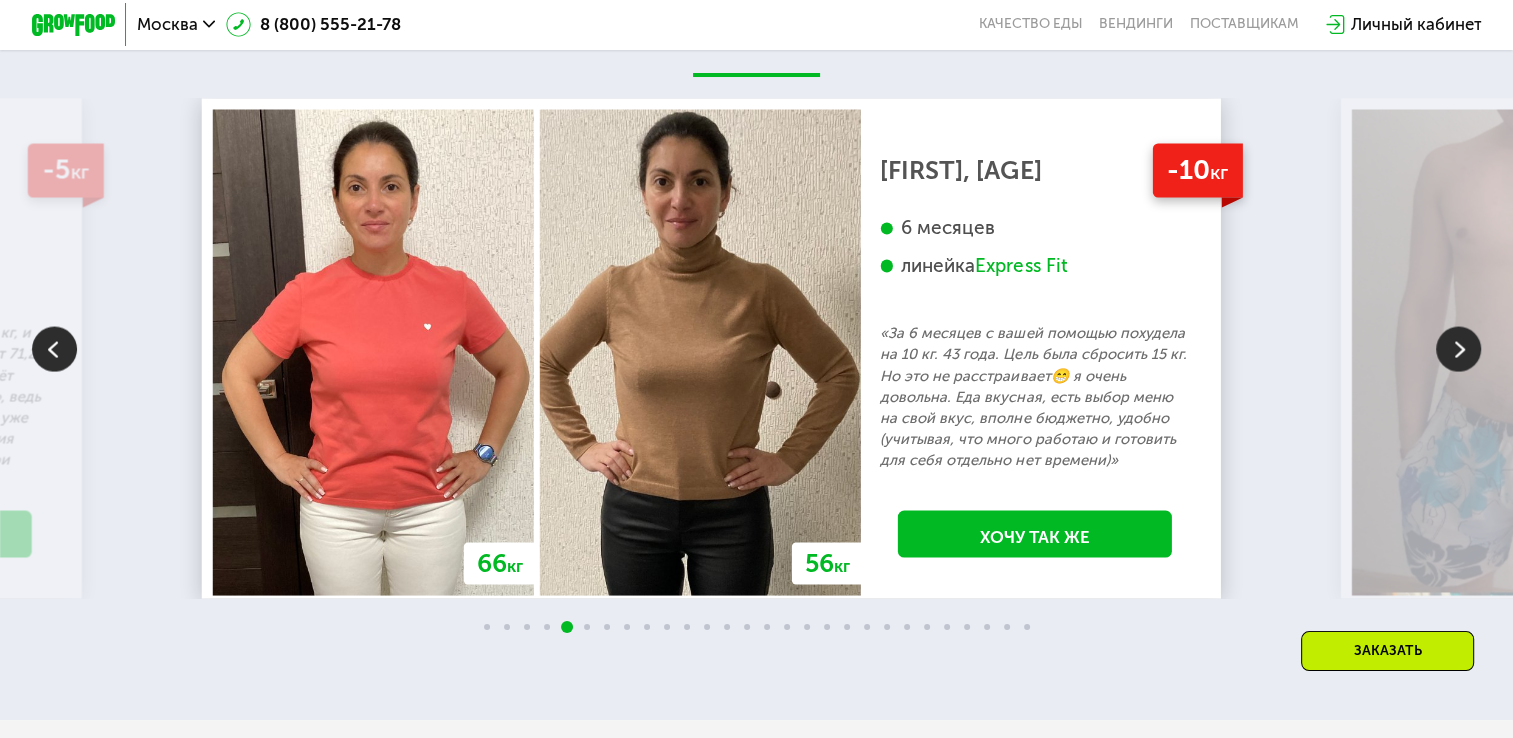 click at bounding box center (1458, 348) 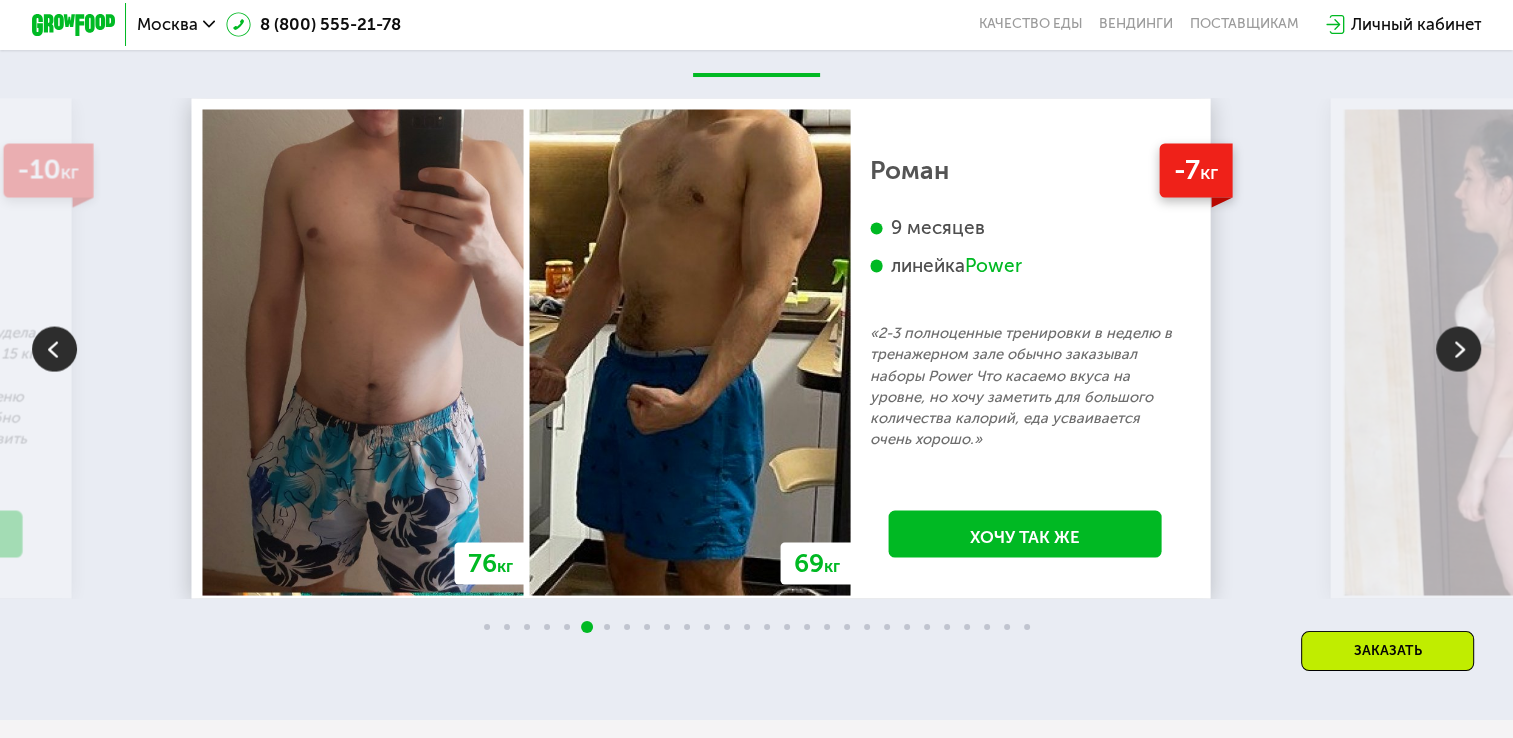 click at bounding box center (1458, 348) 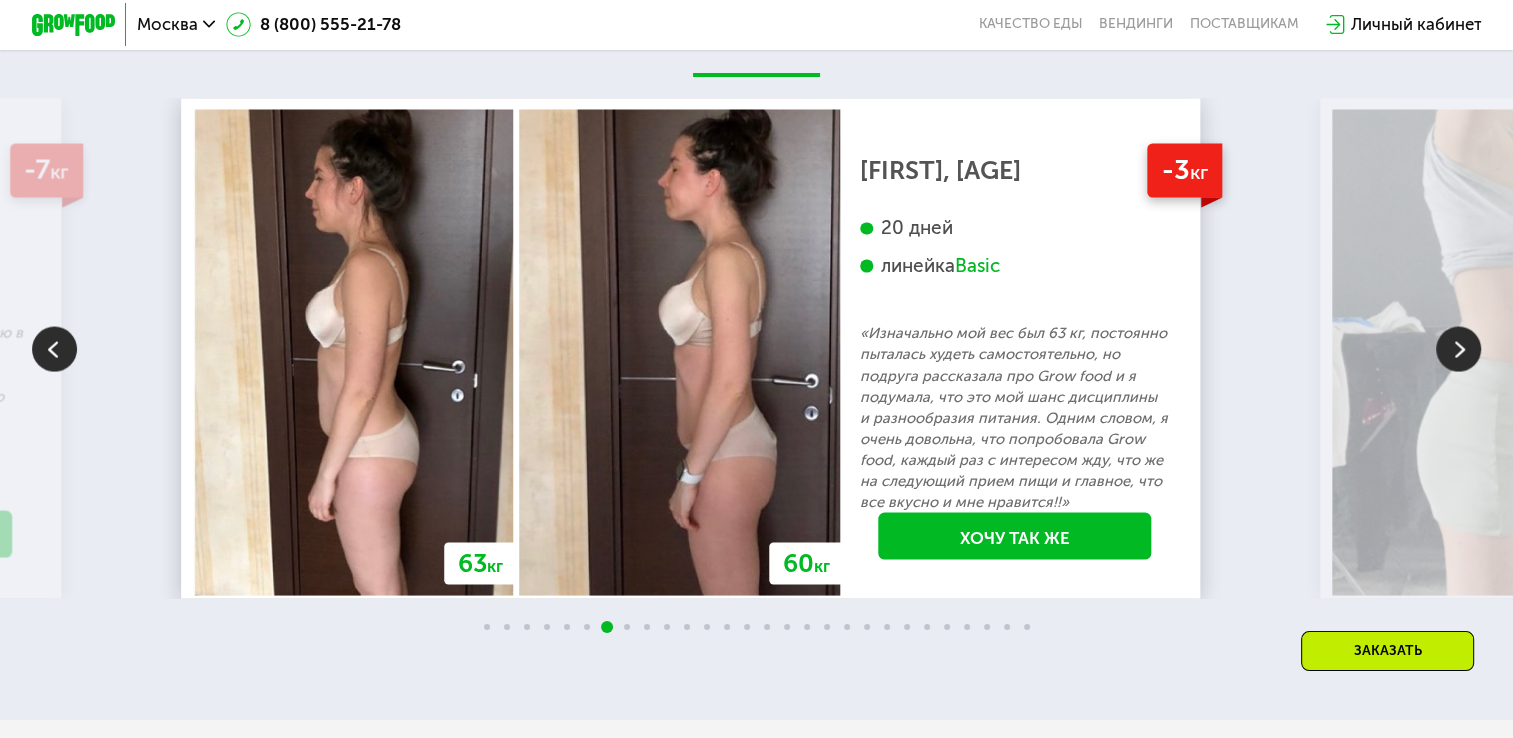 click at bounding box center (1458, 348) 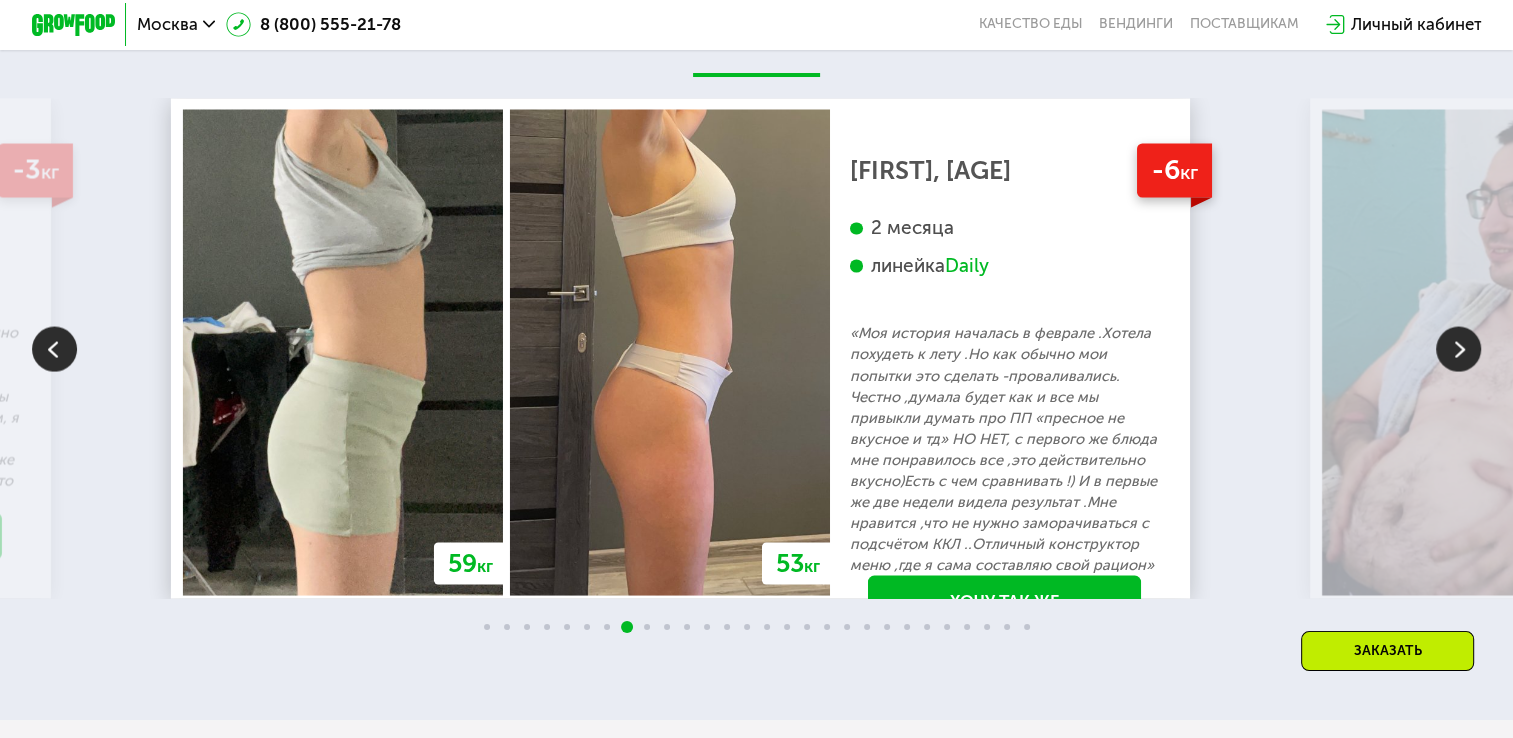 click at bounding box center [1458, 348] 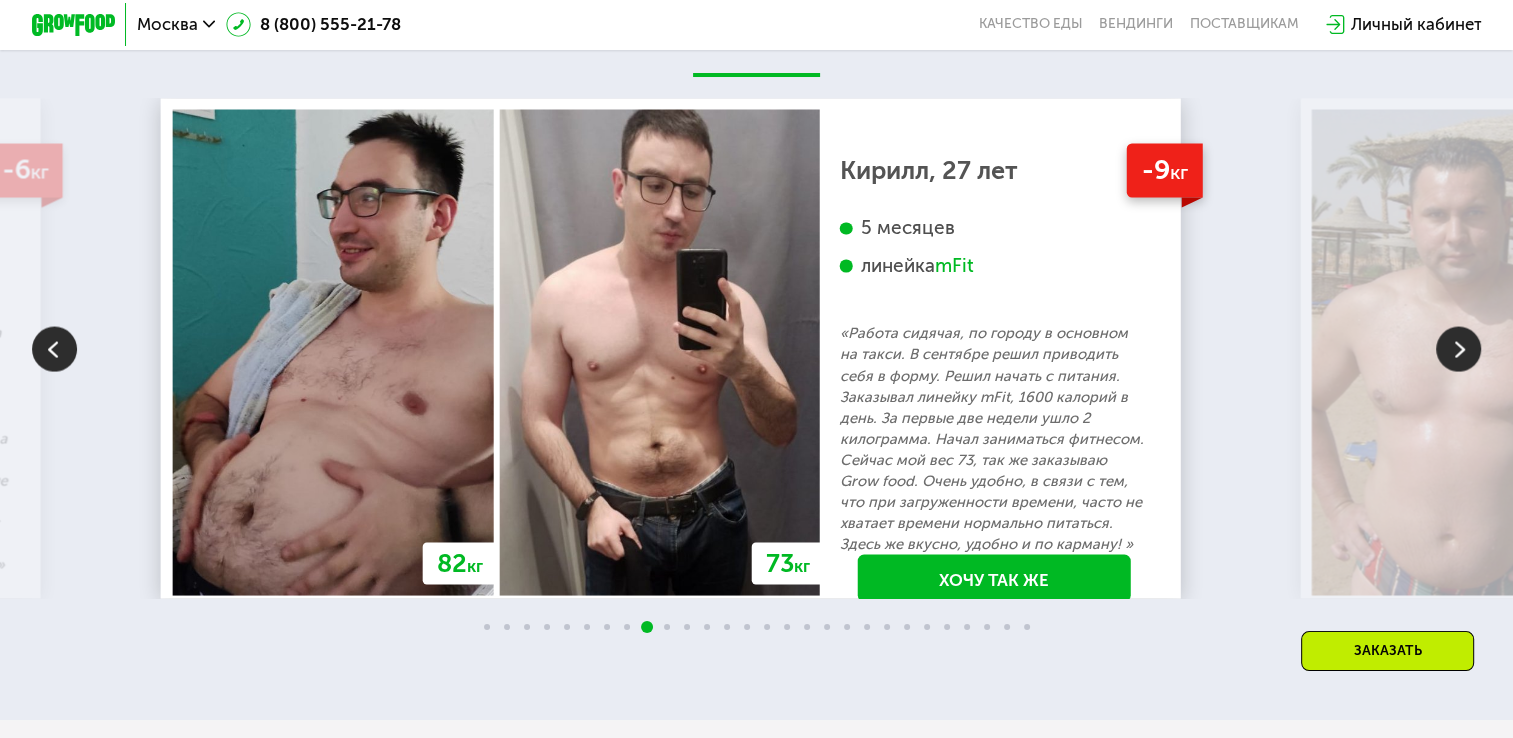 click at bounding box center [1458, 348] 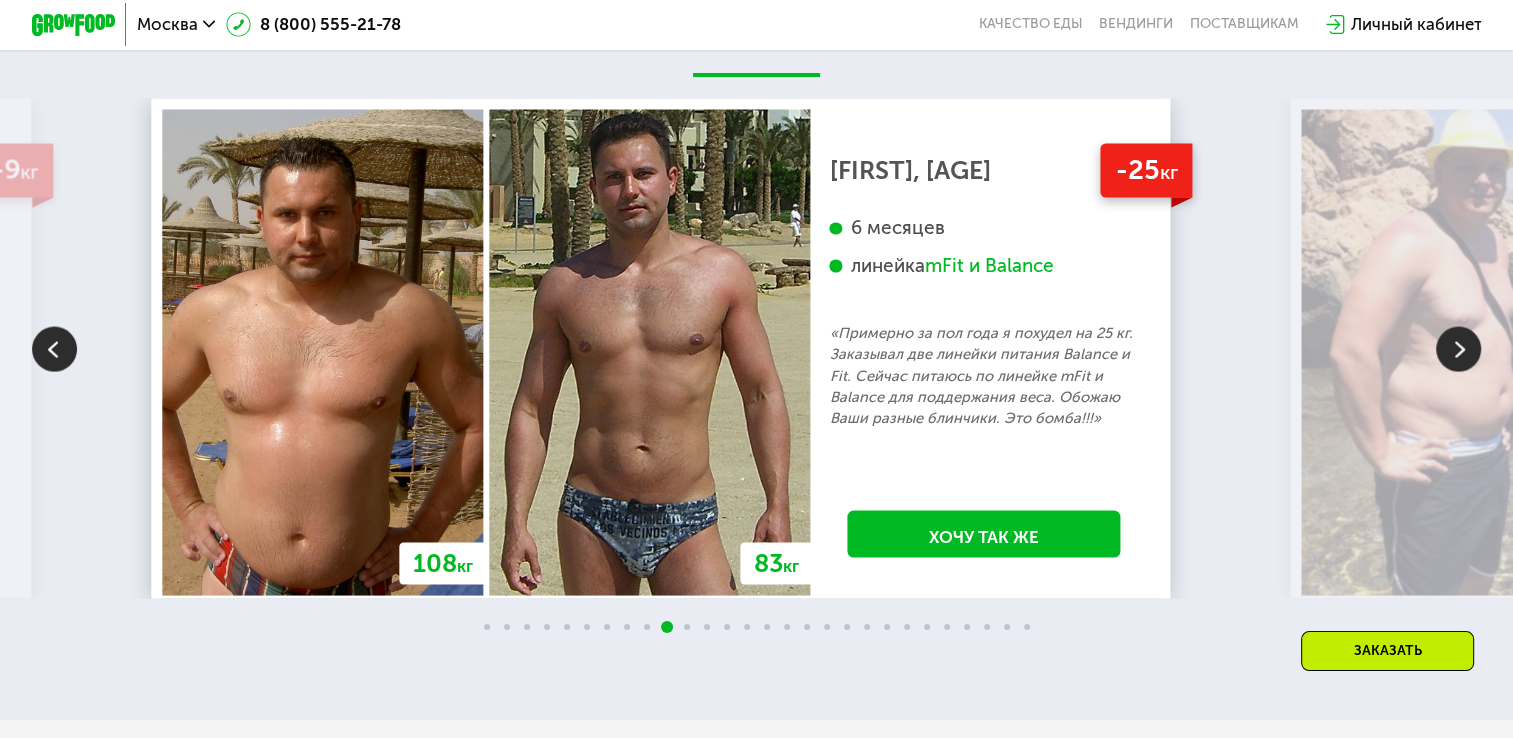 click at bounding box center (1458, 348) 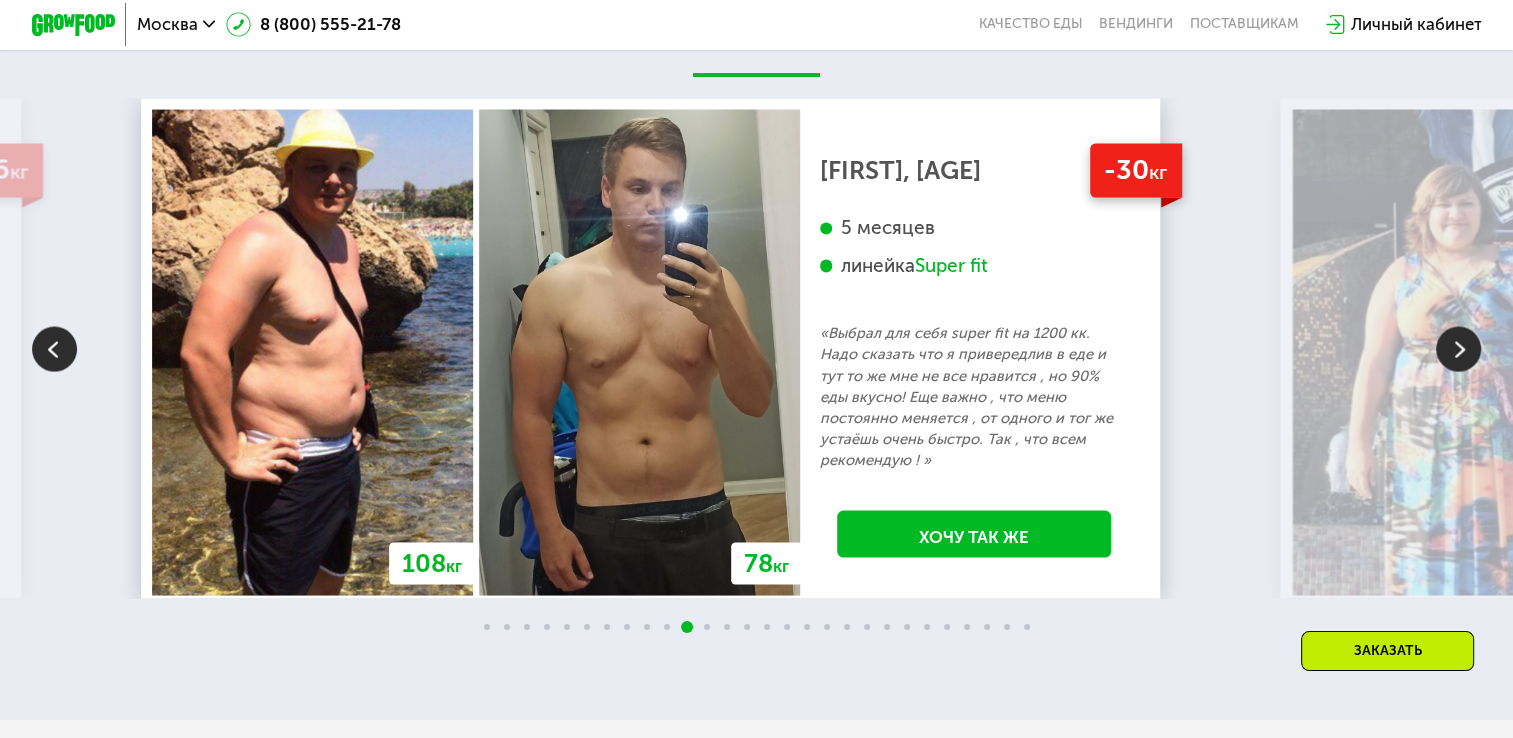 click at bounding box center [54, 348] 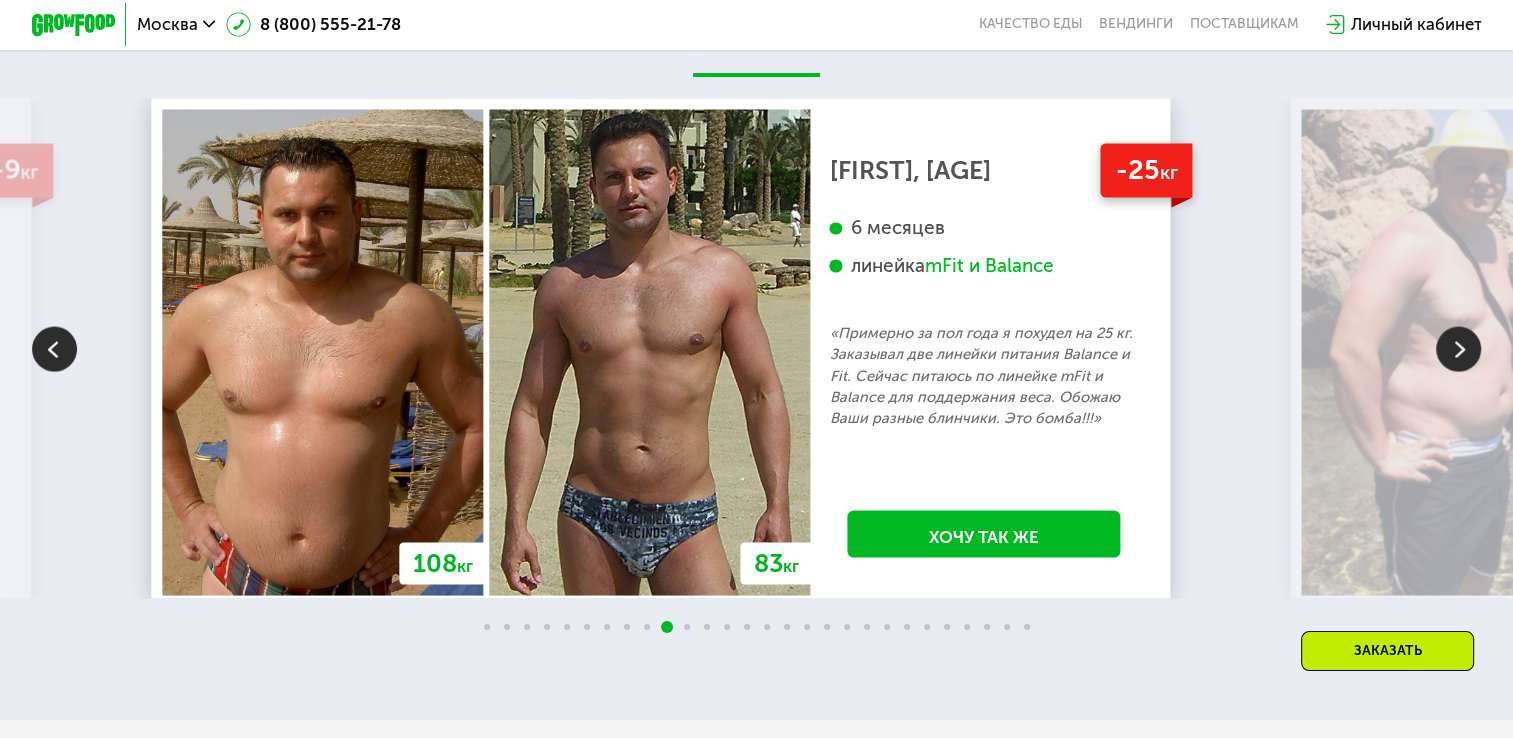 click at bounding box center [1458, 348] 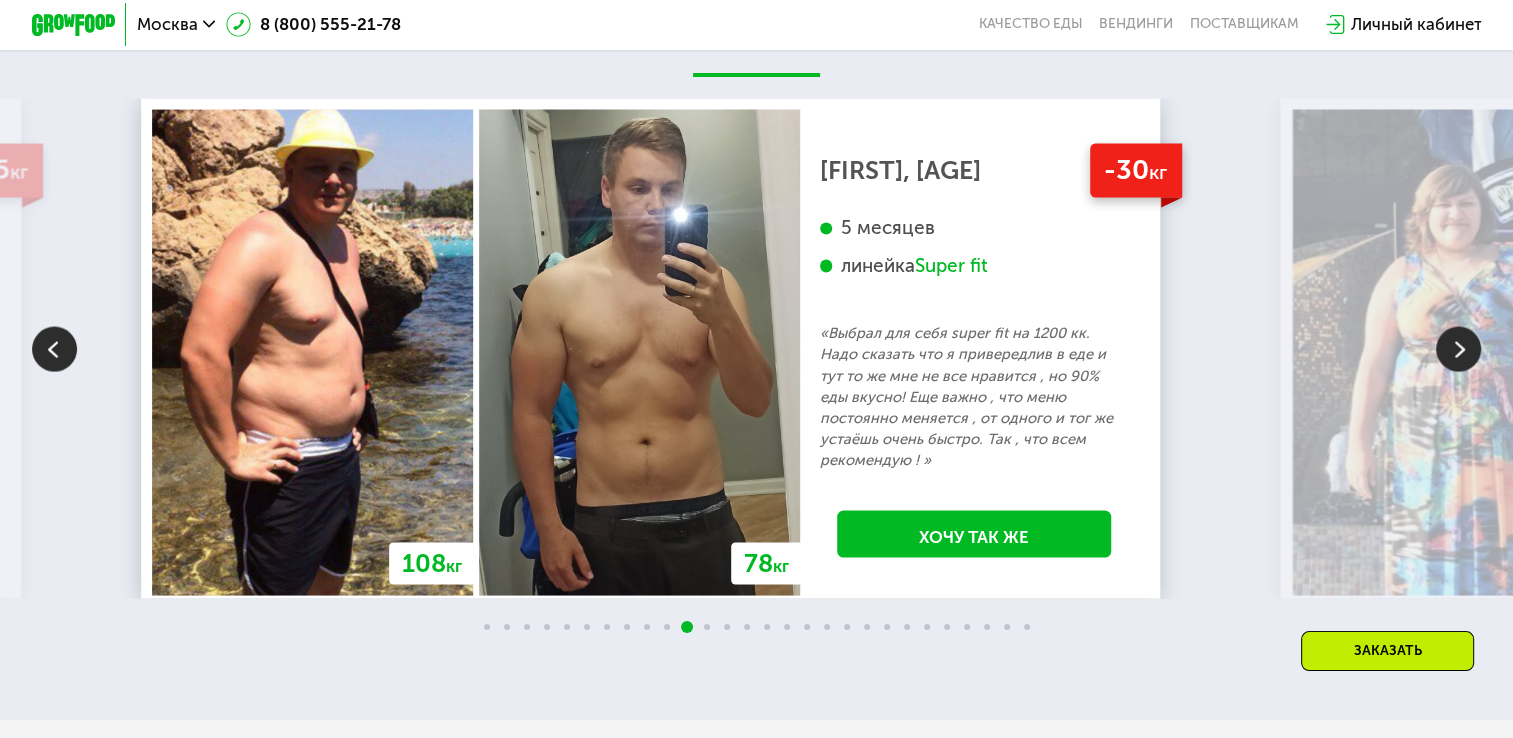 click at bounding box center [1458, 348] 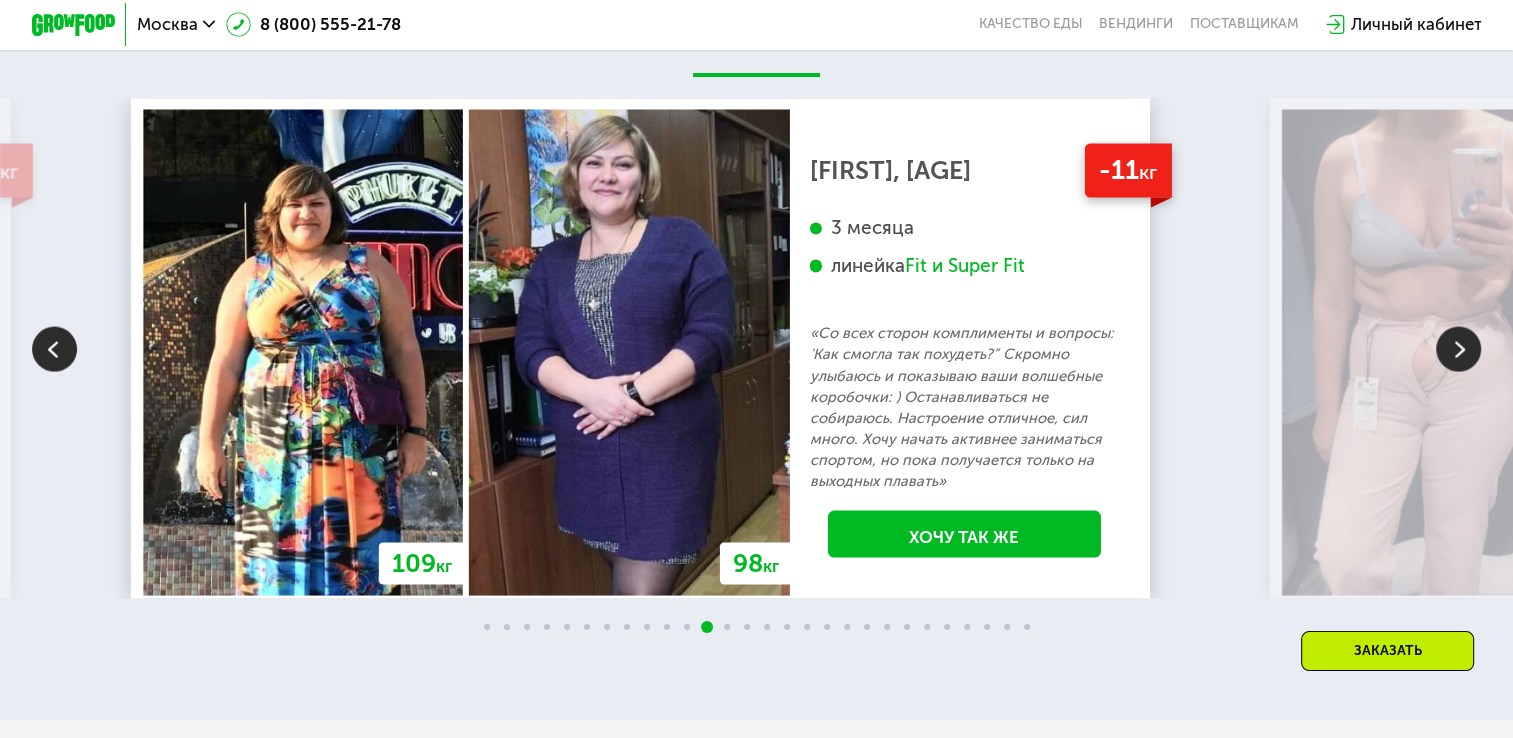 click at bounding box center (1458, 348) 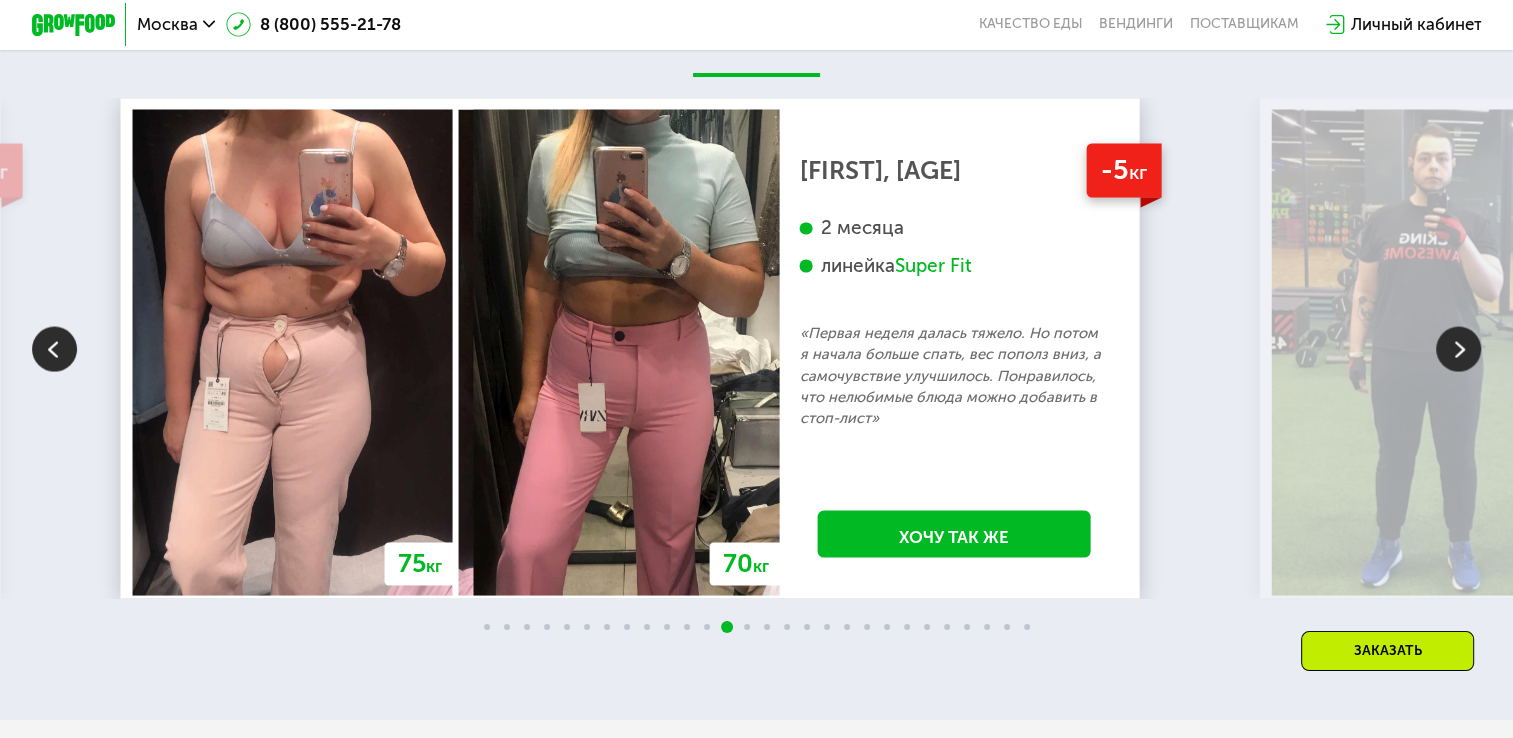 click at bounding box center [1458, 348] 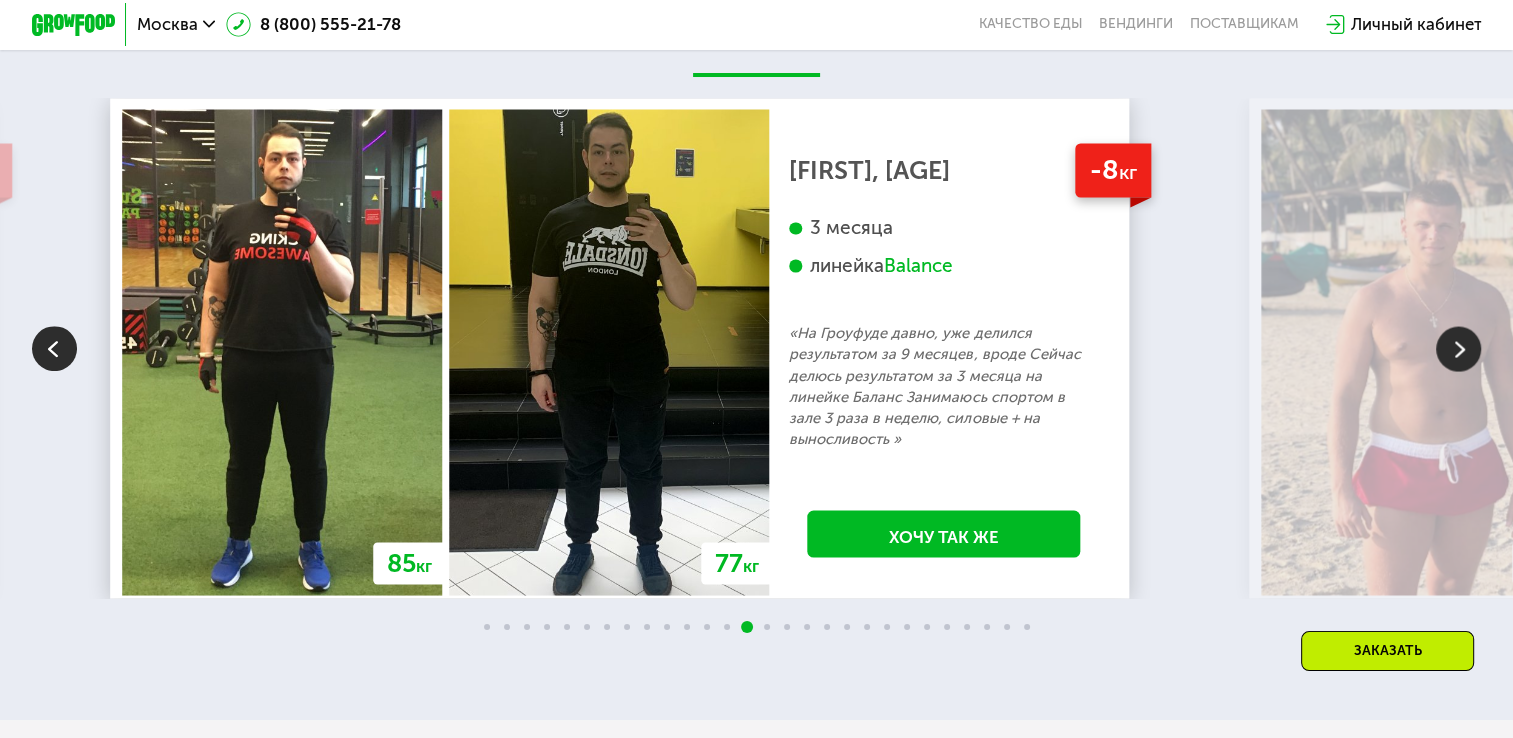 click at bounding box center (1458, 348) 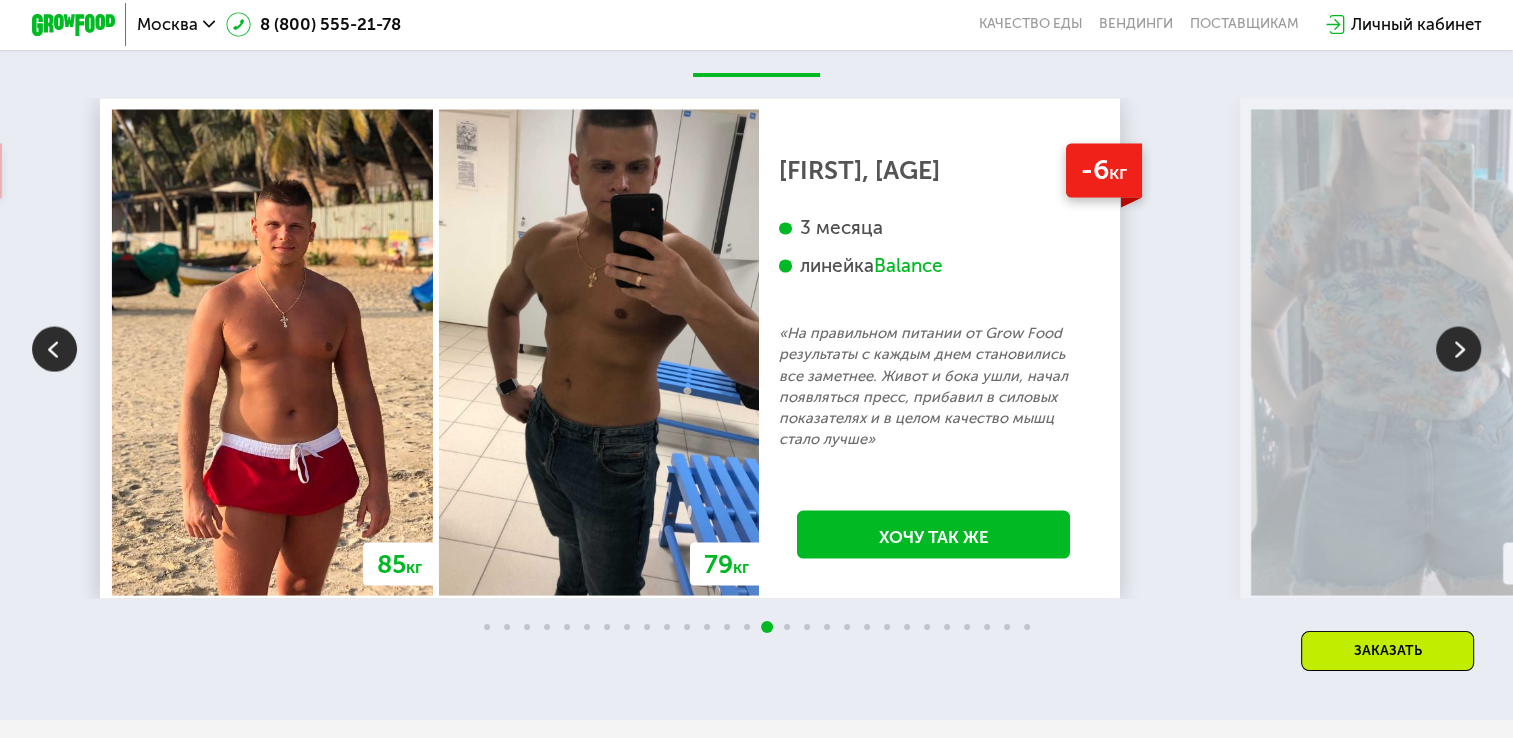 click at bounding box center [1458, 348] 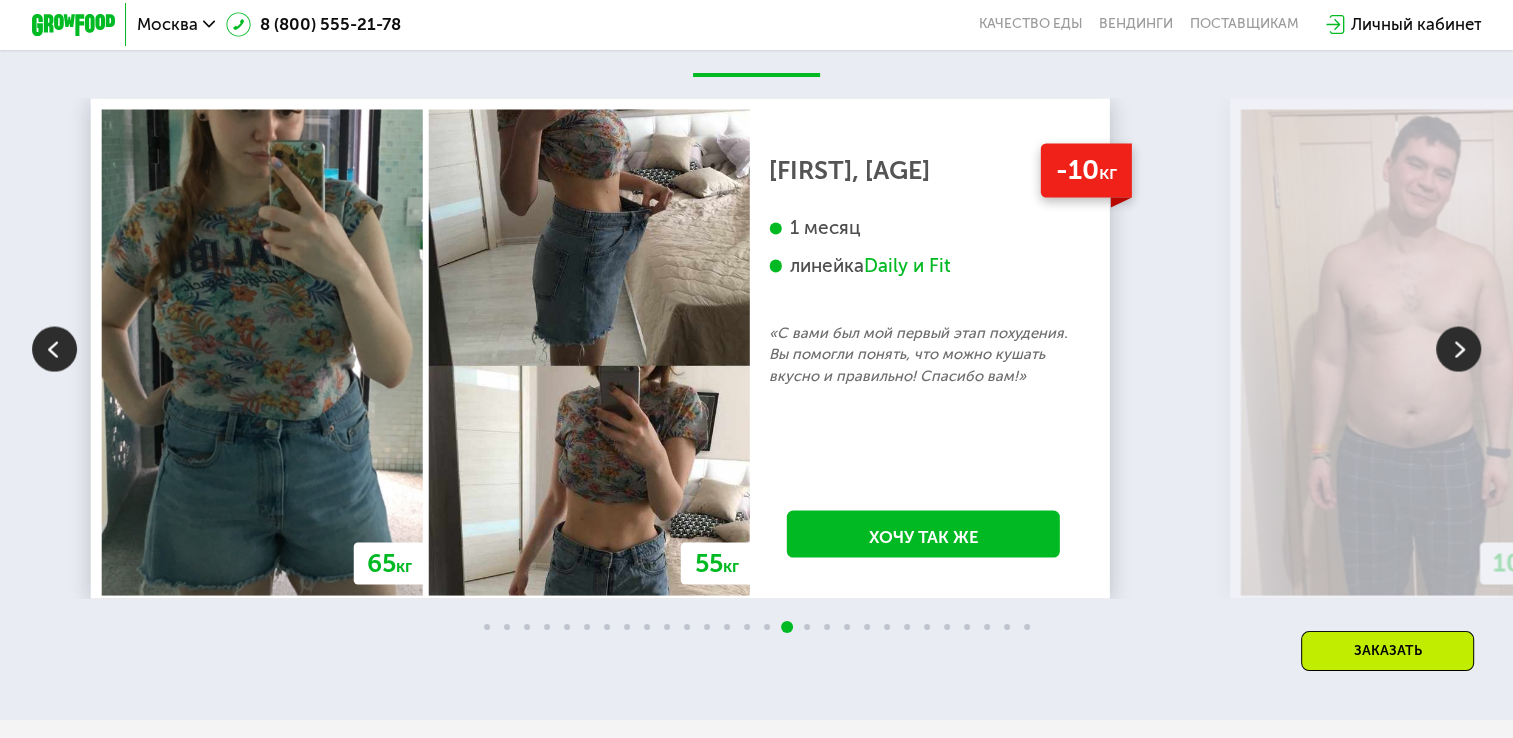 click at bounding box center [1458, 348] 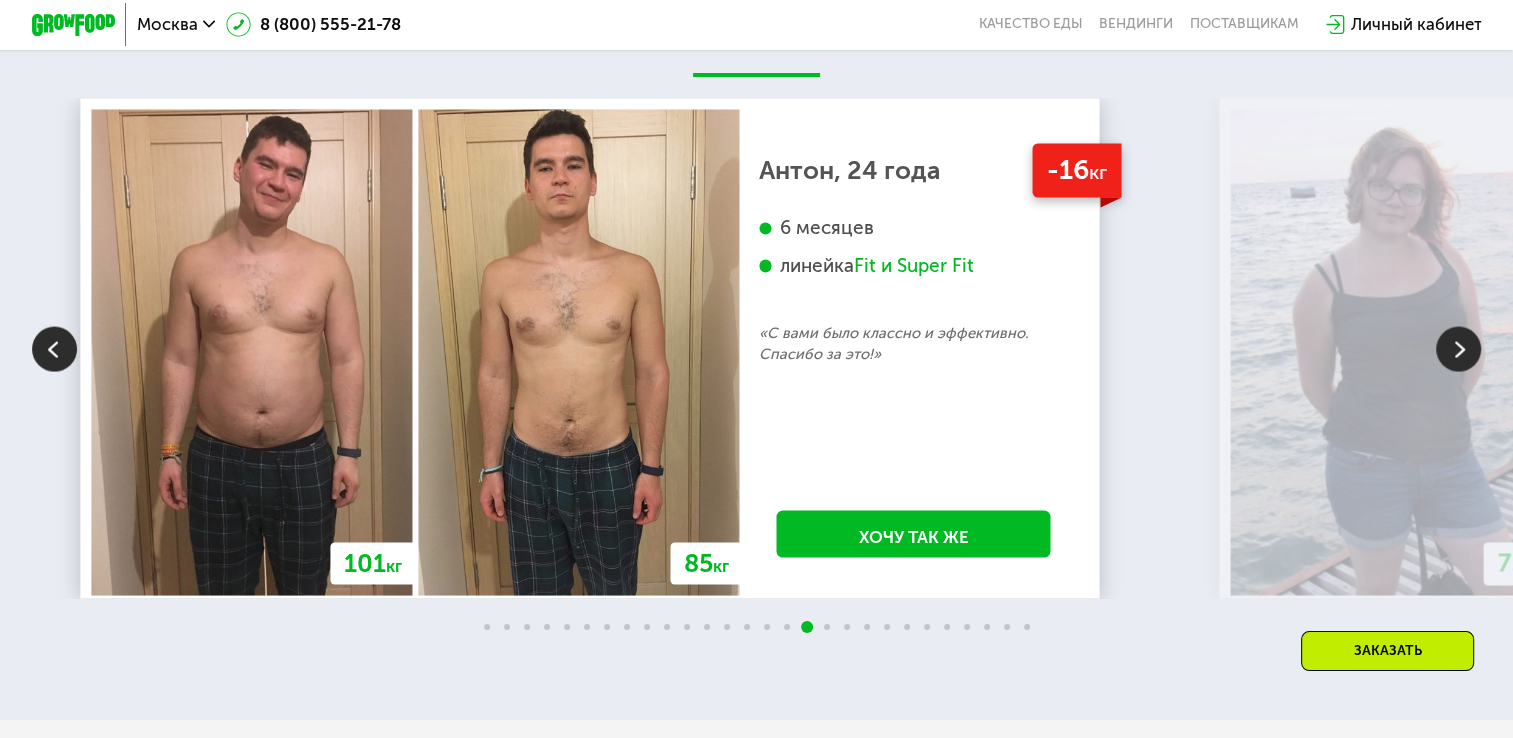 click at bounding box center [1458, 348] 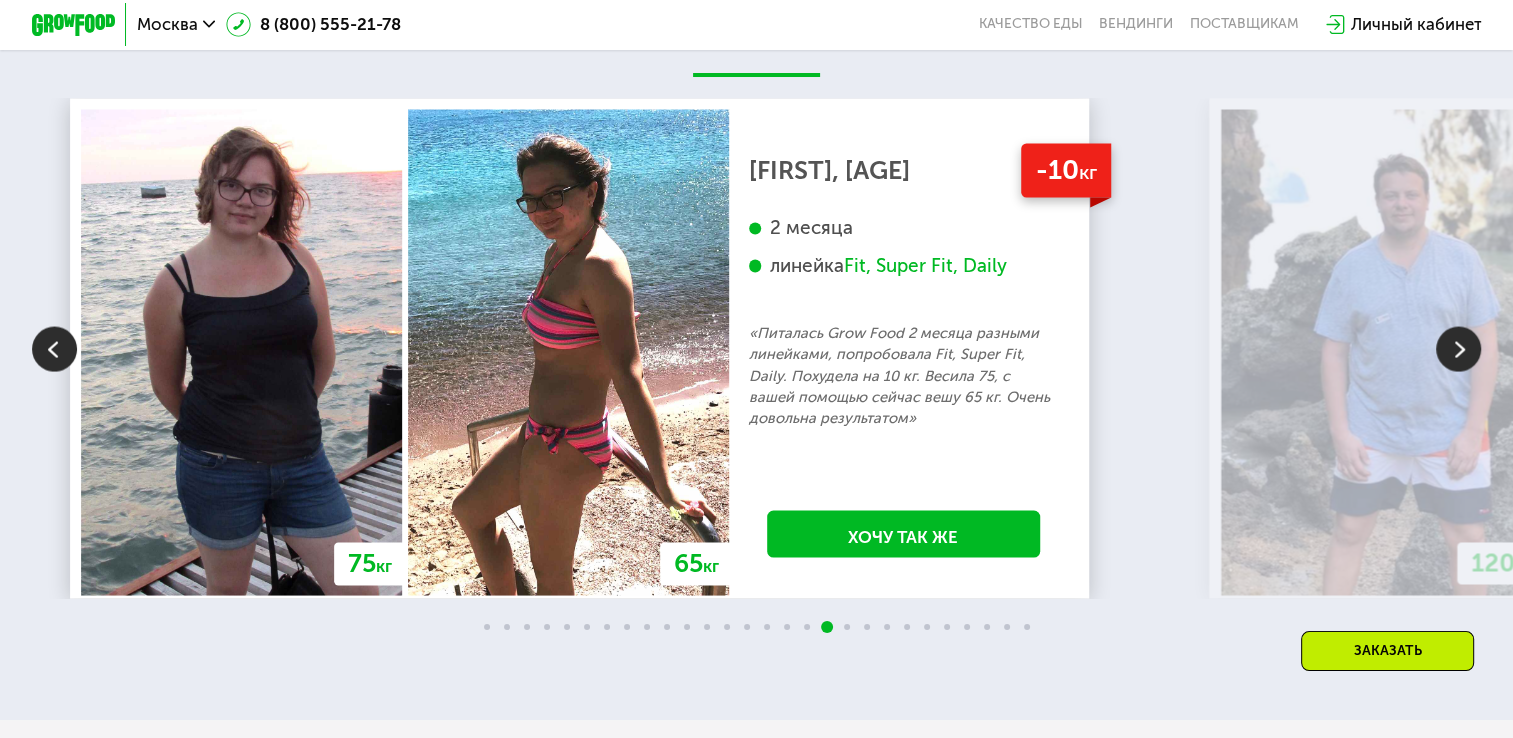 click at bounding box center [1458, 348] 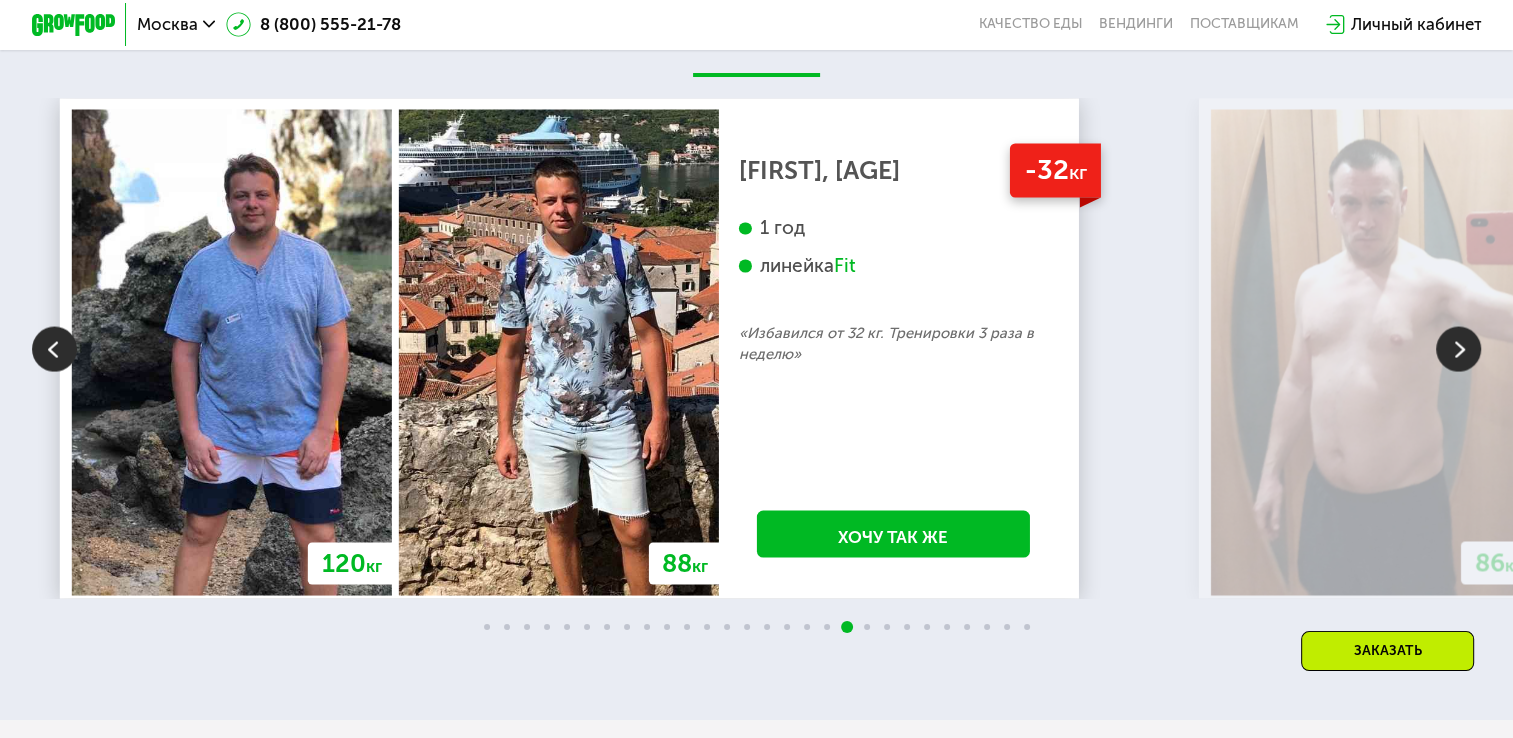 click at bounding box center (1458, 348) 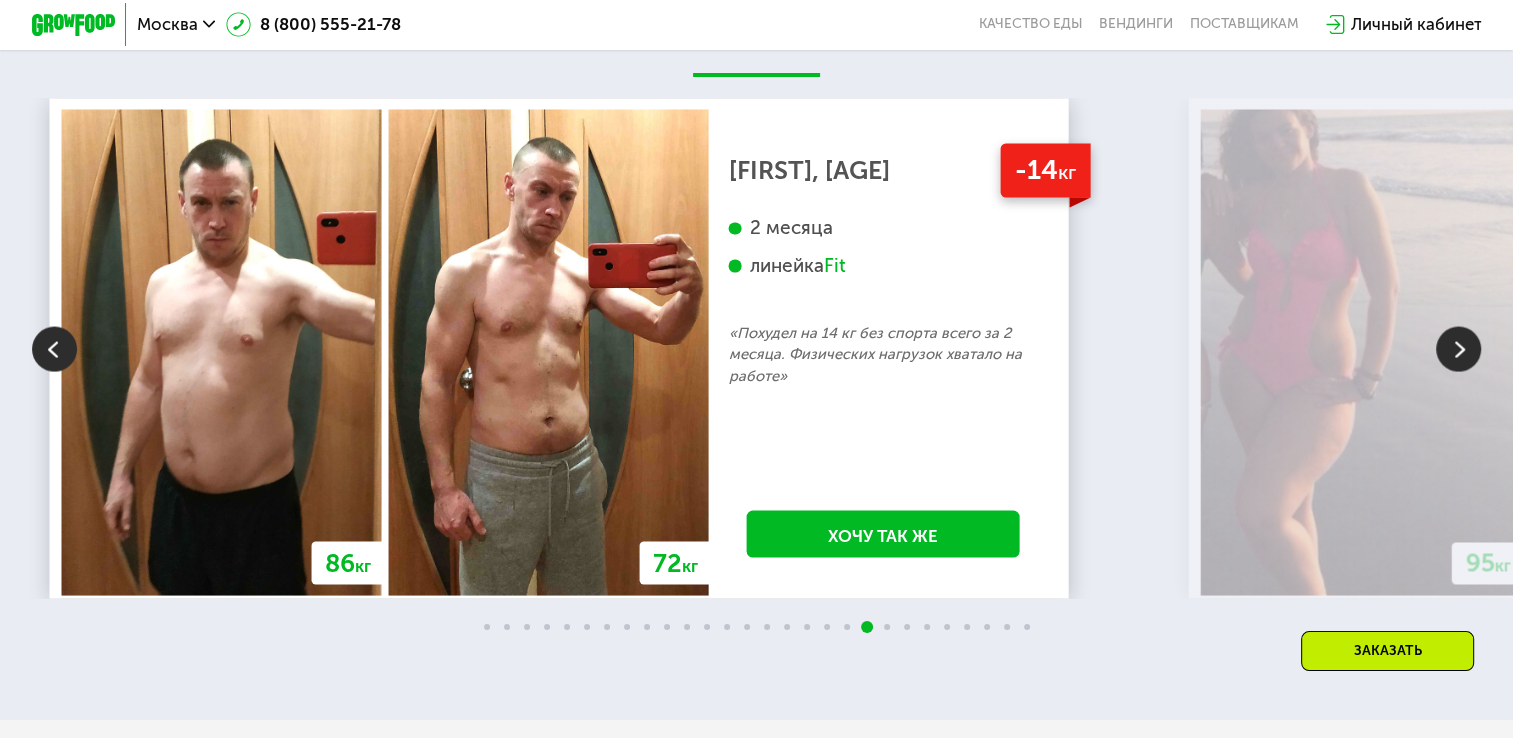 click at bounding box center [54, 348] 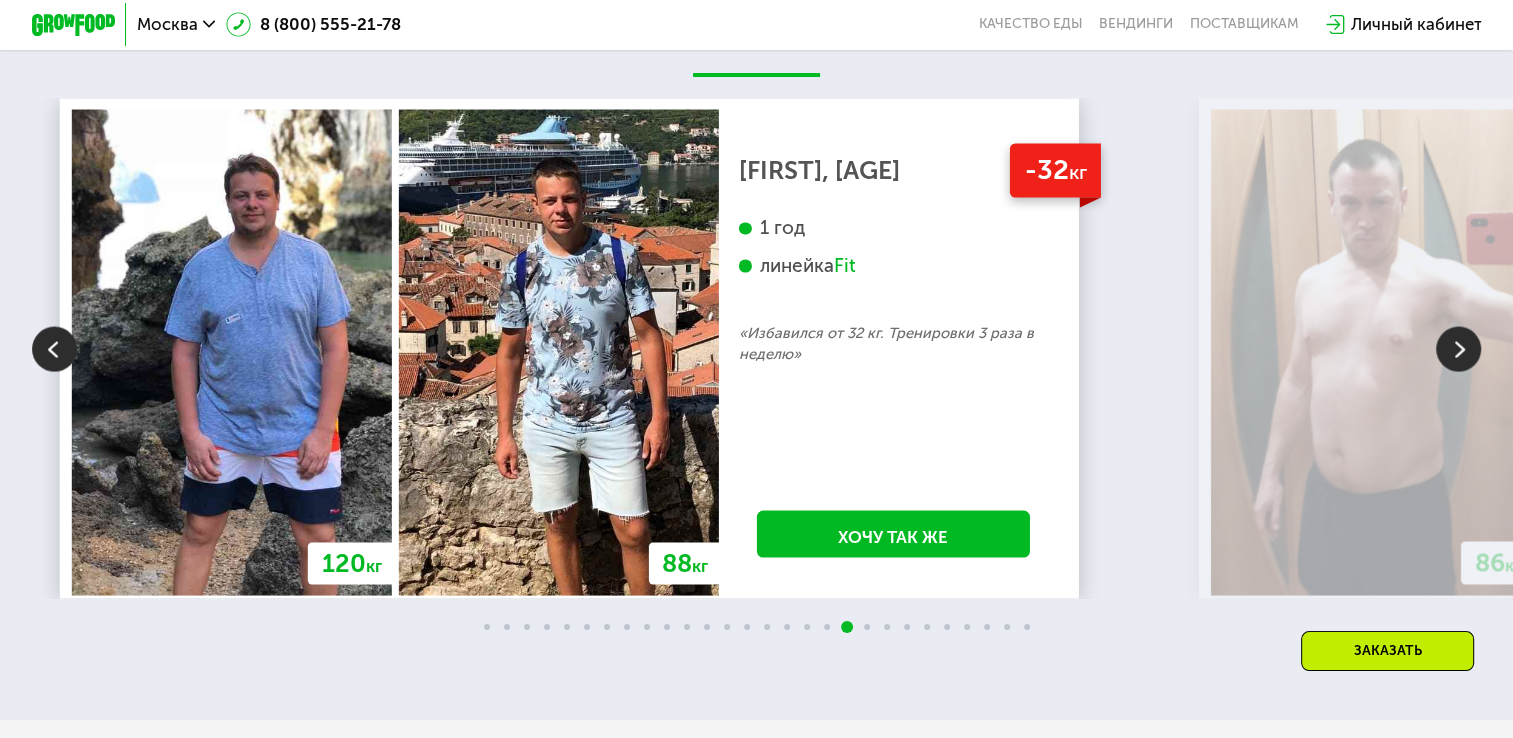 click at bounding box center [1458, 348] 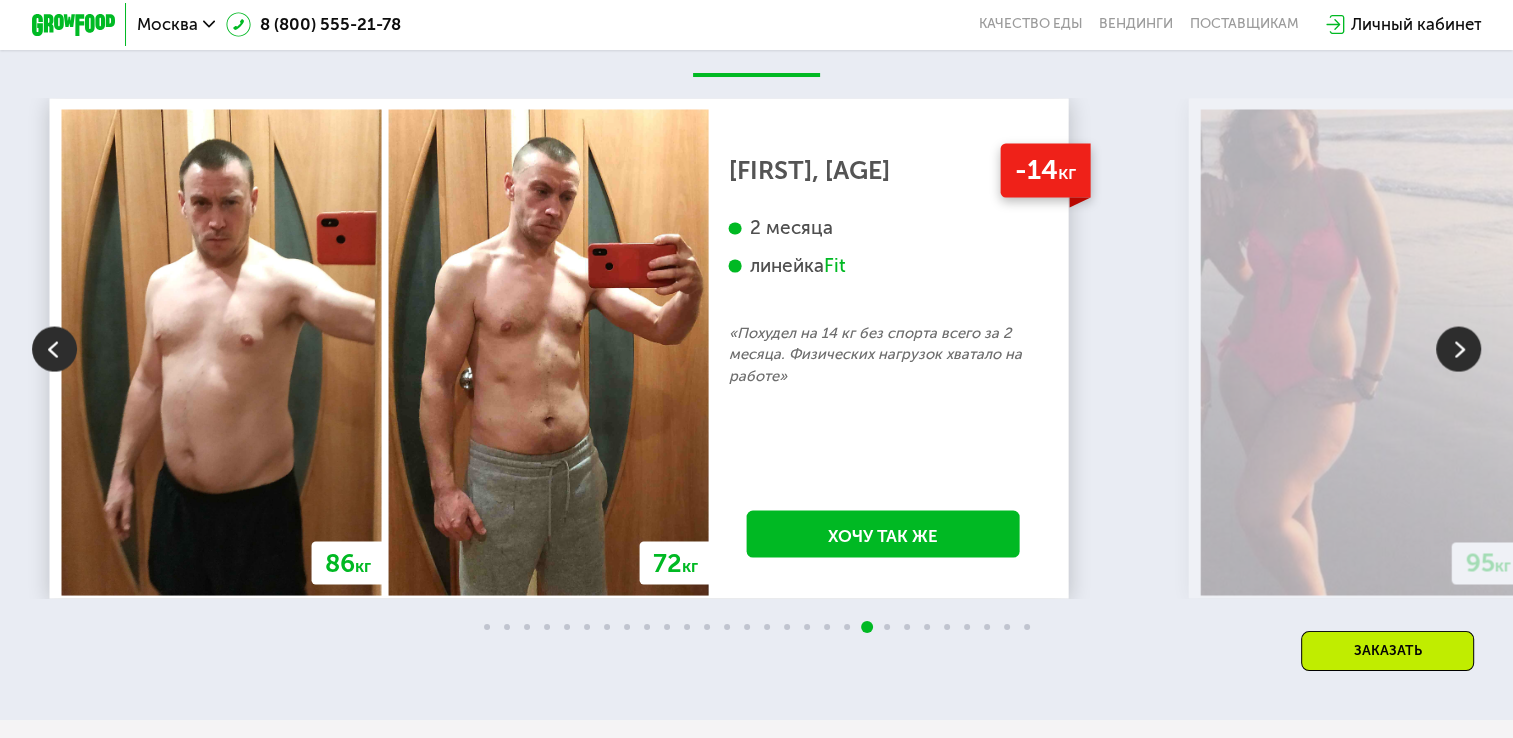 click at bounding box center (1458, 348) 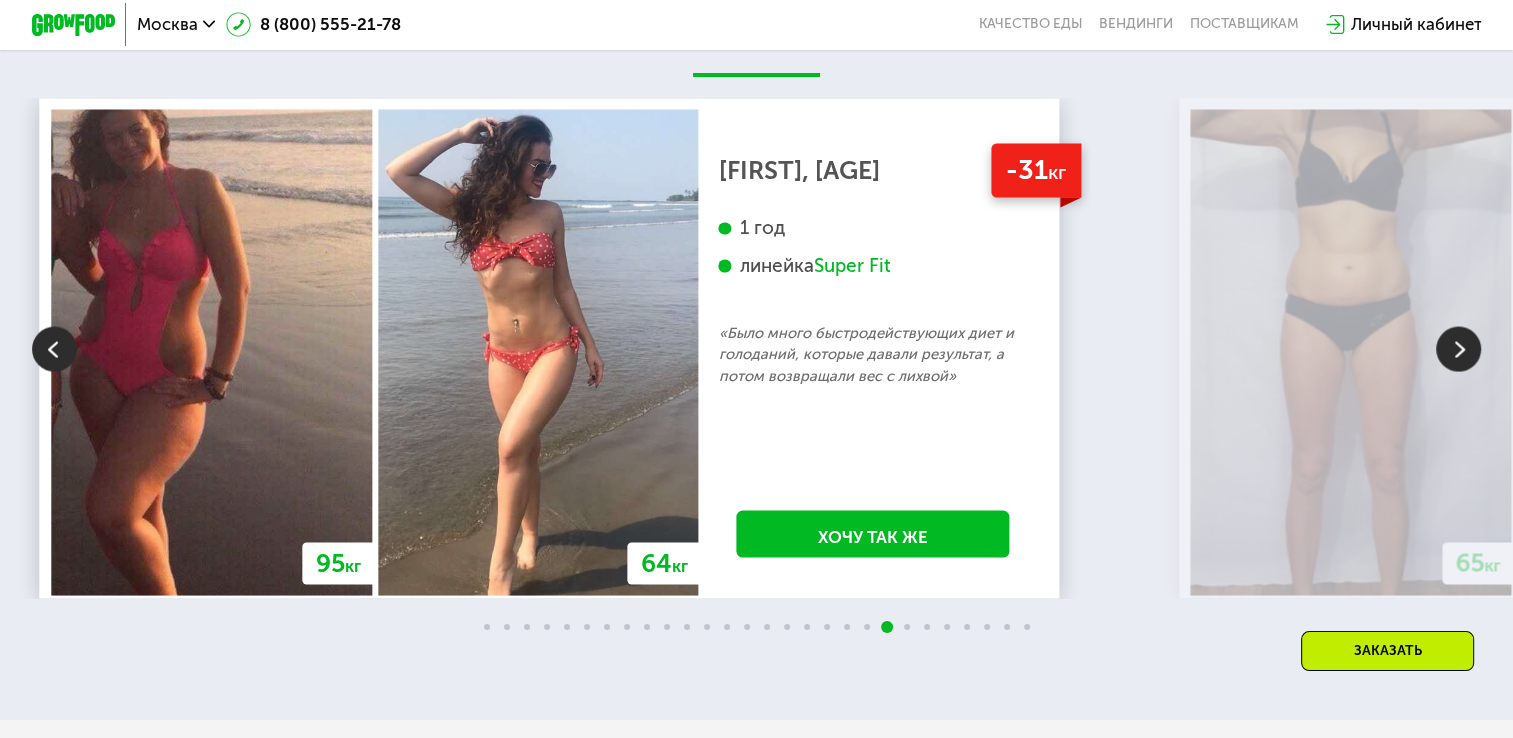 click at bounding box center [1458, 348] 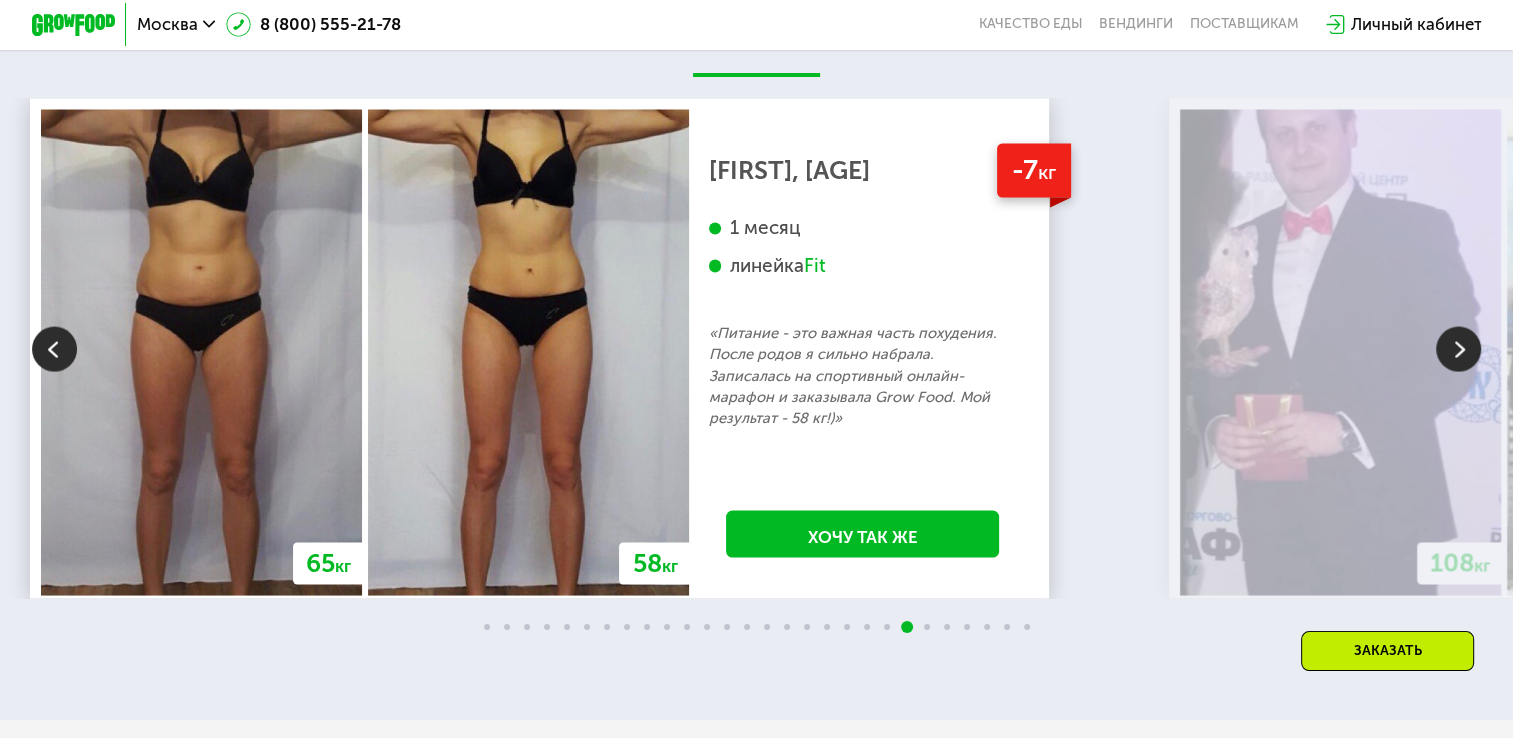 click at bounding box center (1458, 348) 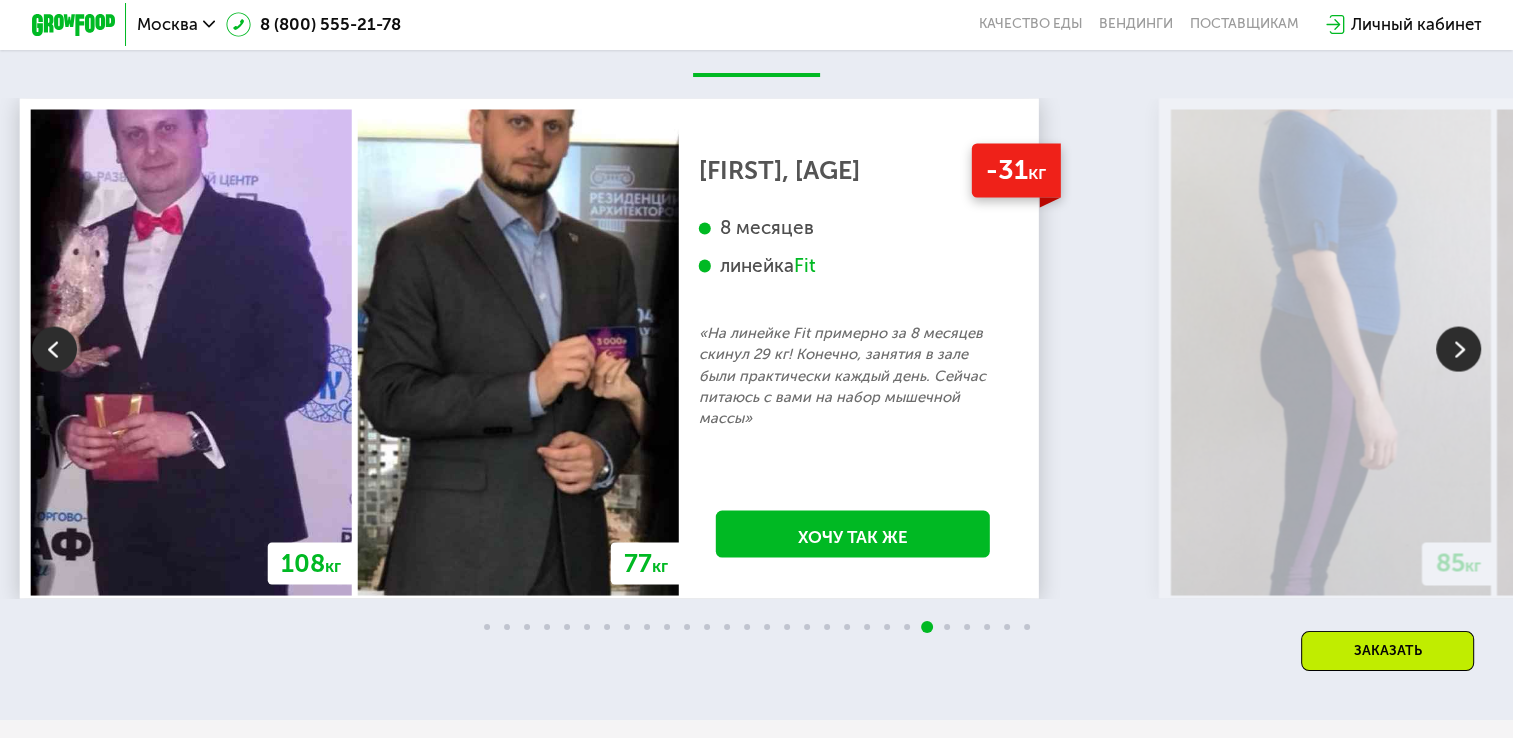 click at bounding box center [1458, 348] 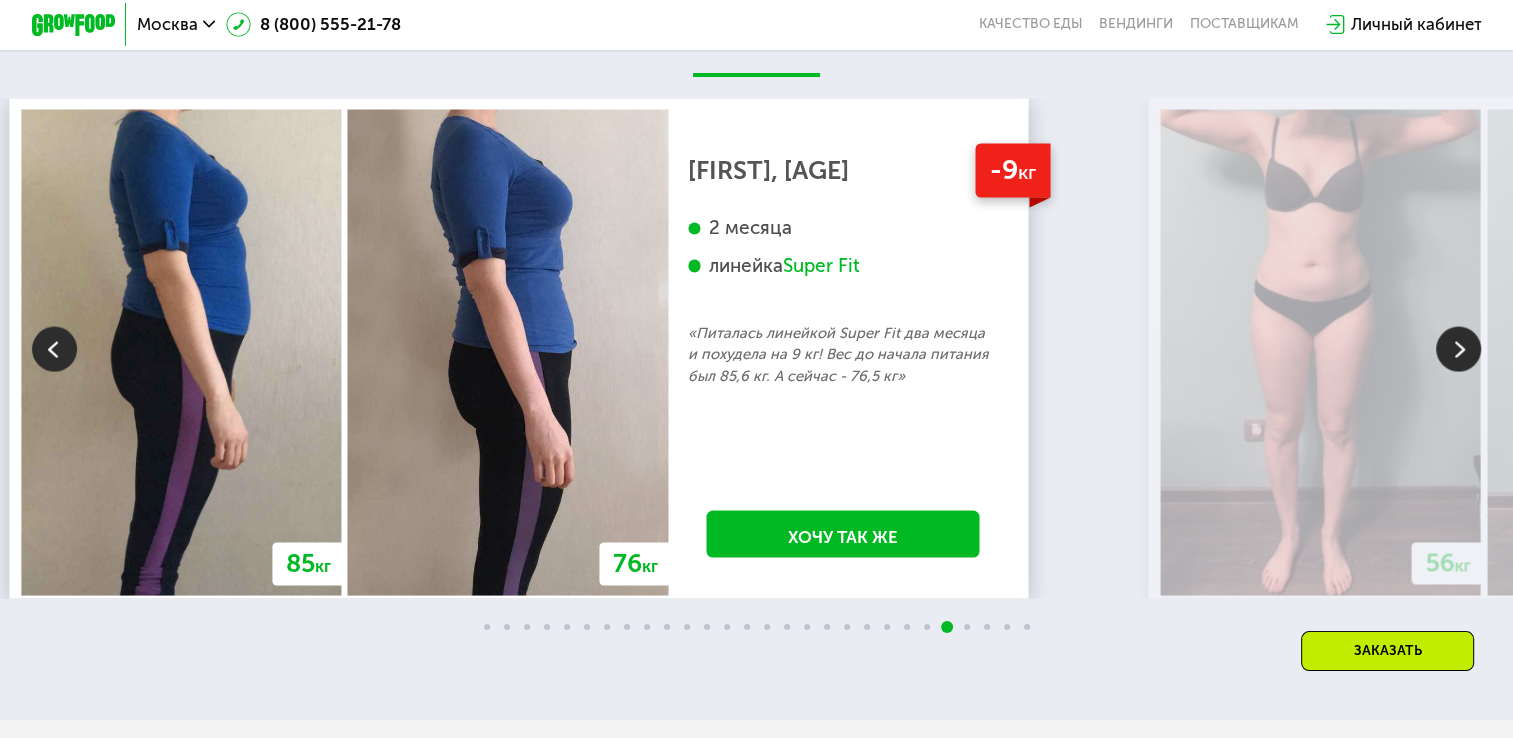 click at bounding box center (1458, 348) 